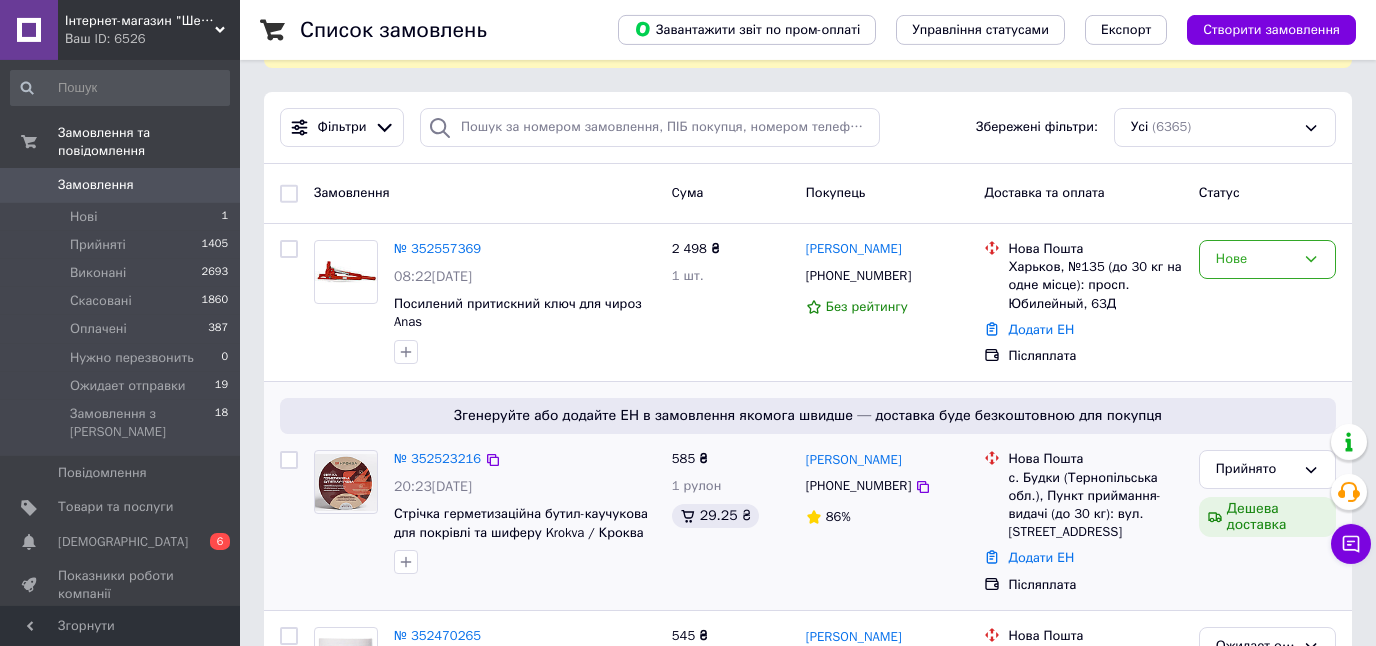 scroll, scrollTop: 286, scrollLeft: 0, axis: vertical 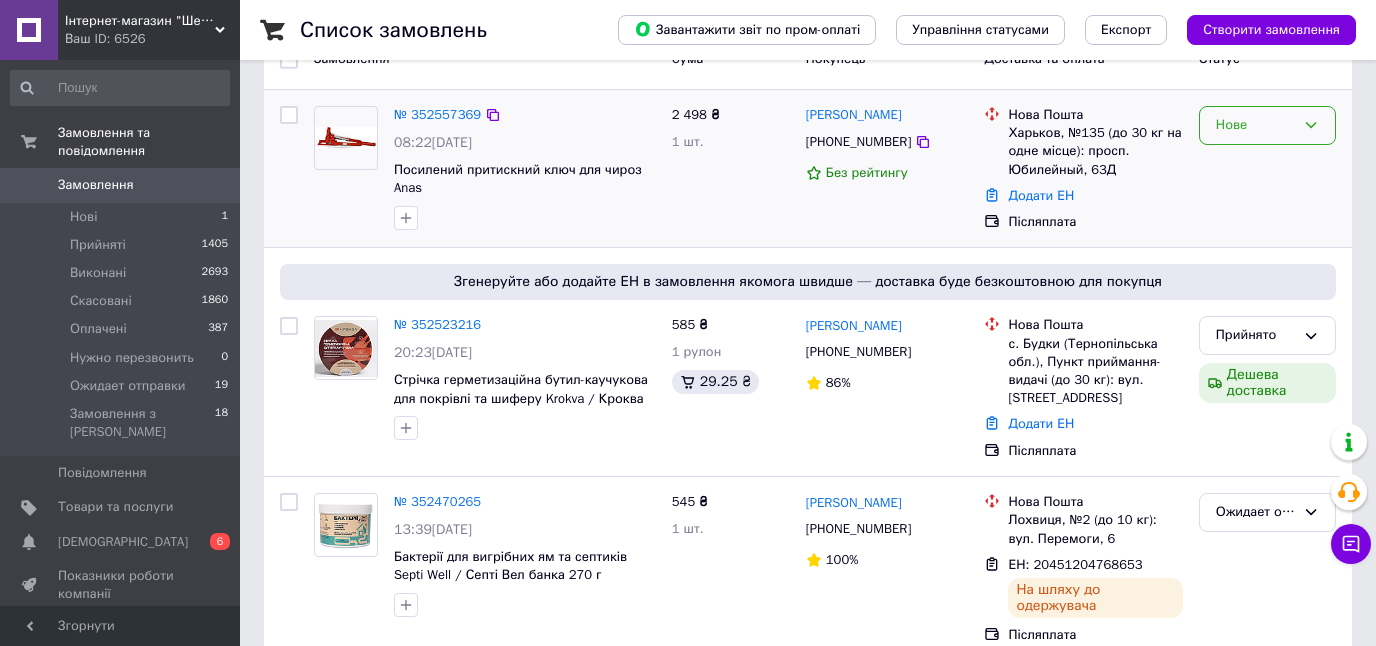 click on "Нове" at bounding box center [1267, 125] 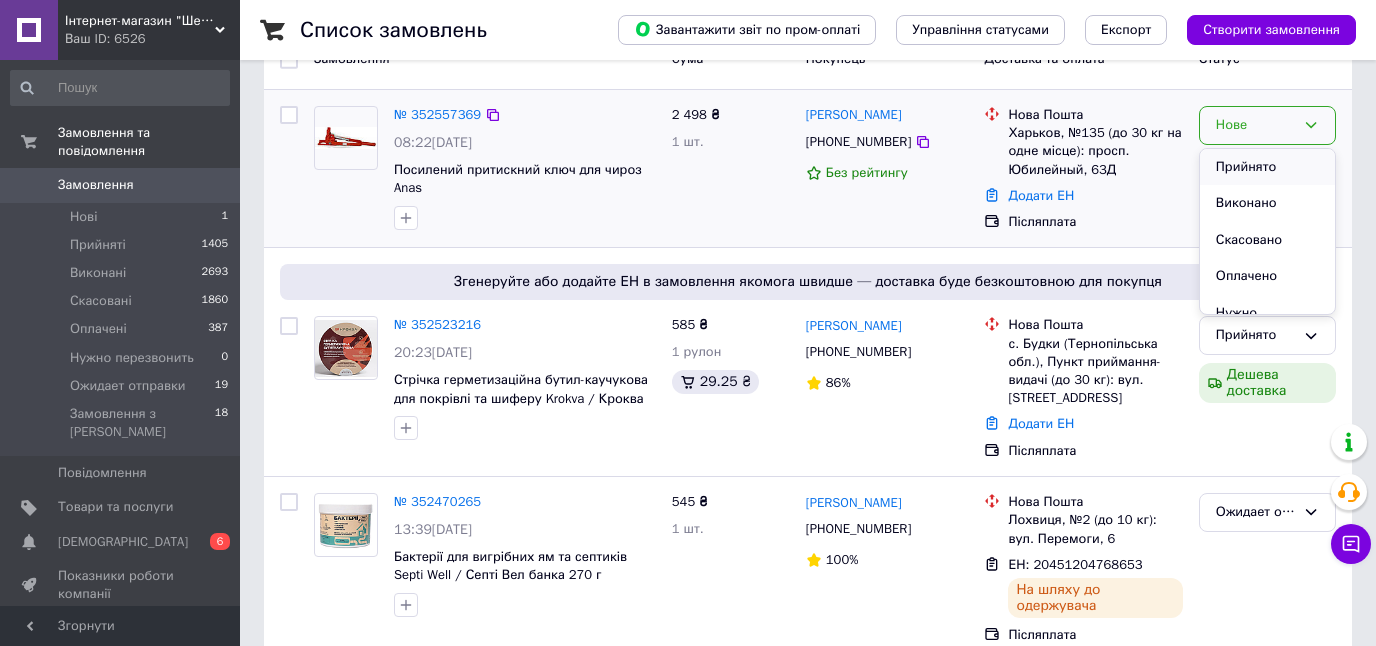 click on "Прийнято" at bounding box center [1267, 167] 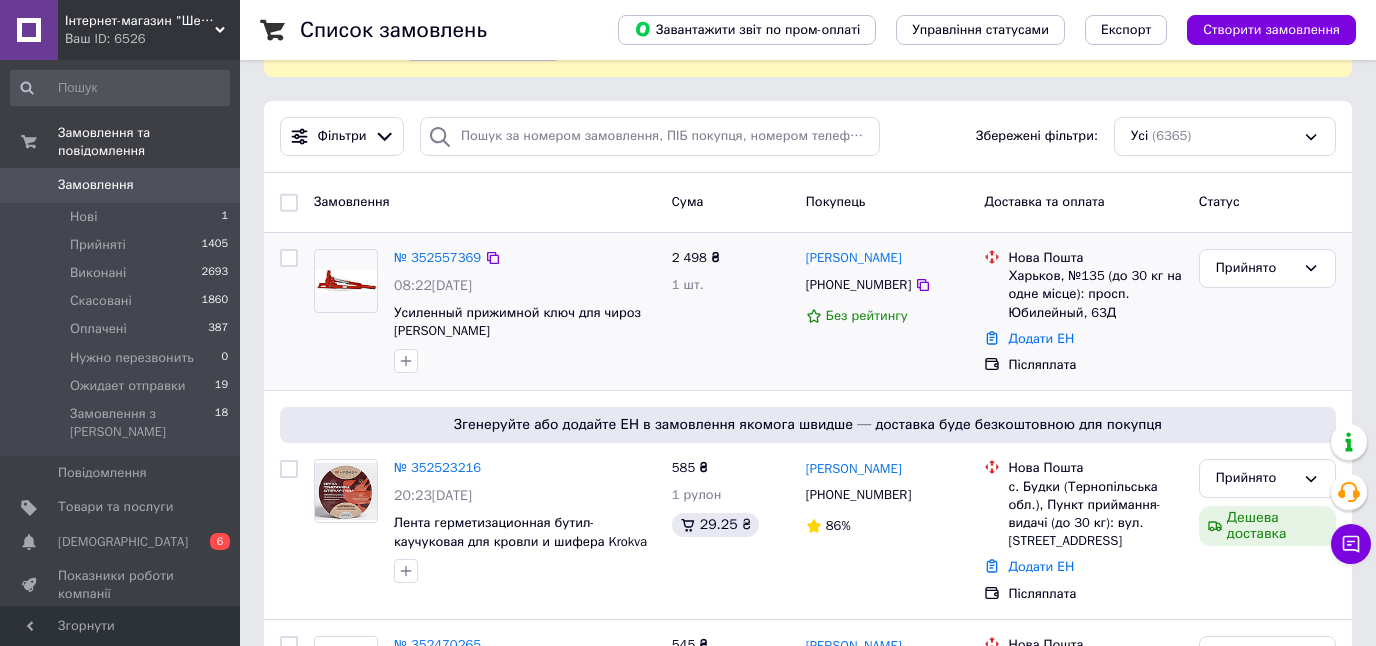 scroll, scrollTop: 0, scrollLeft: 0, axis: both 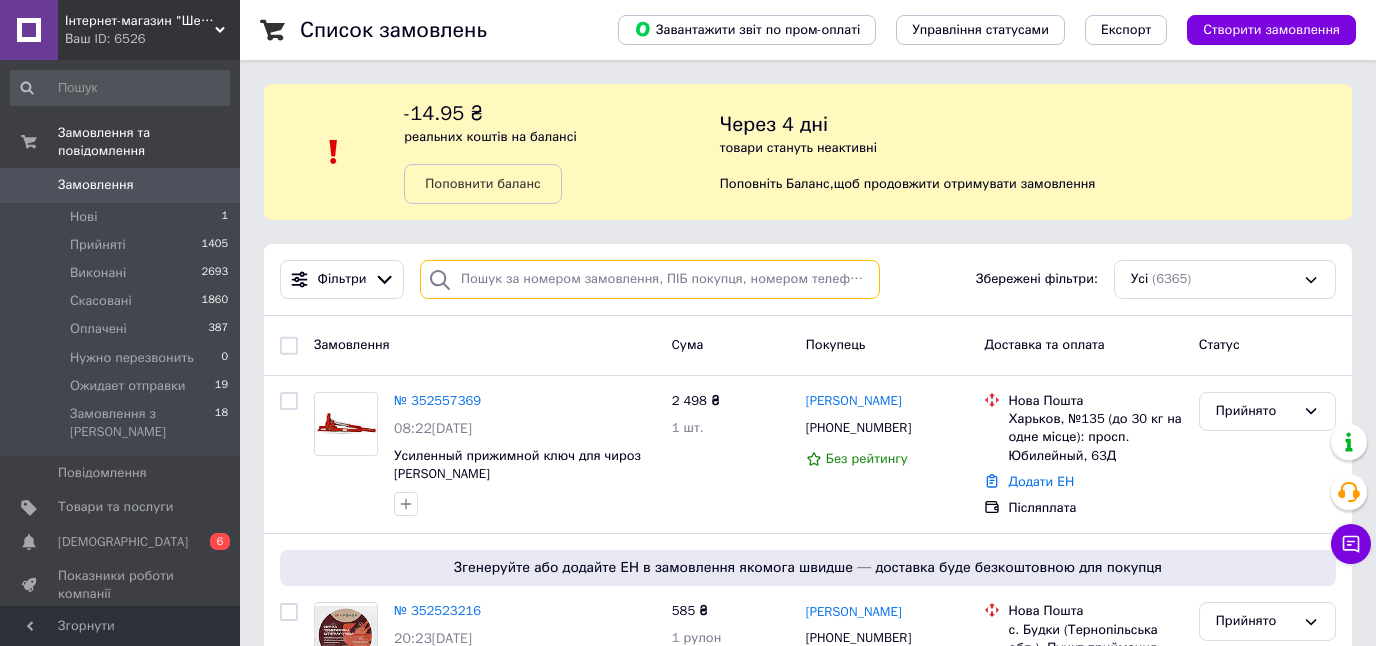 click at bounding box center [650, 279] 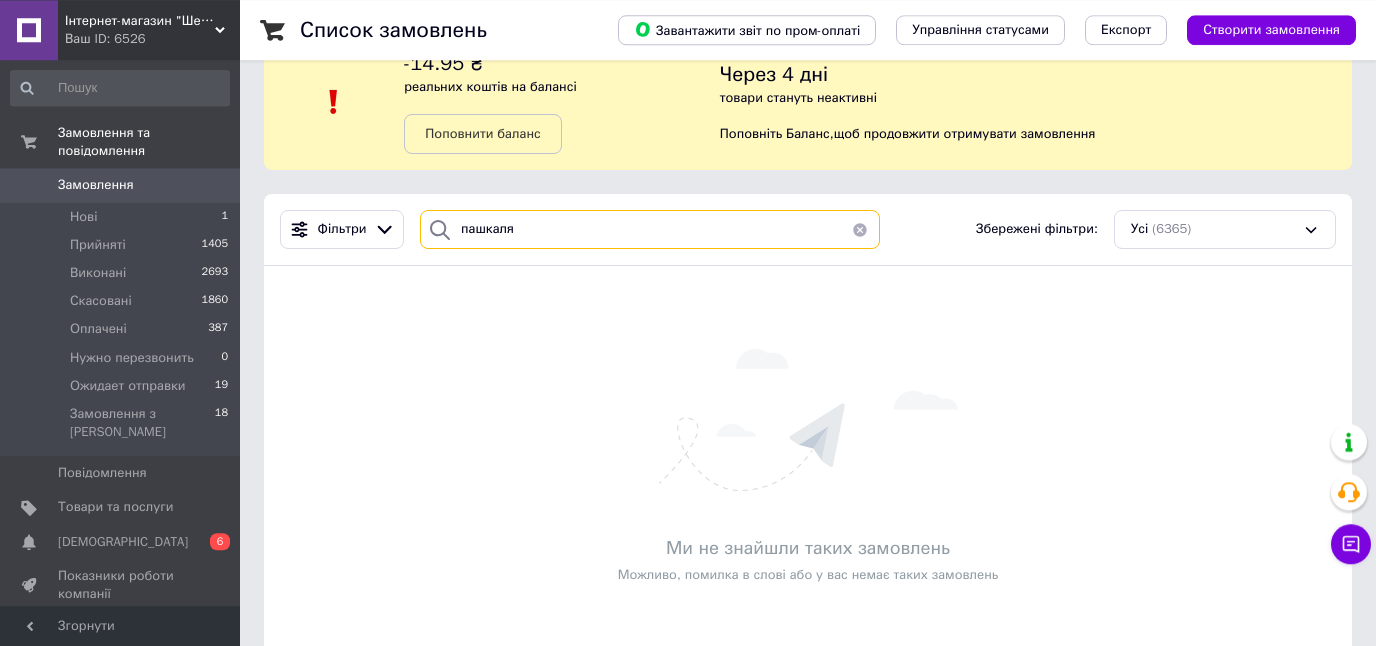 scroll, scrollTop: 71, scrollLeft: 0, axis: vertical 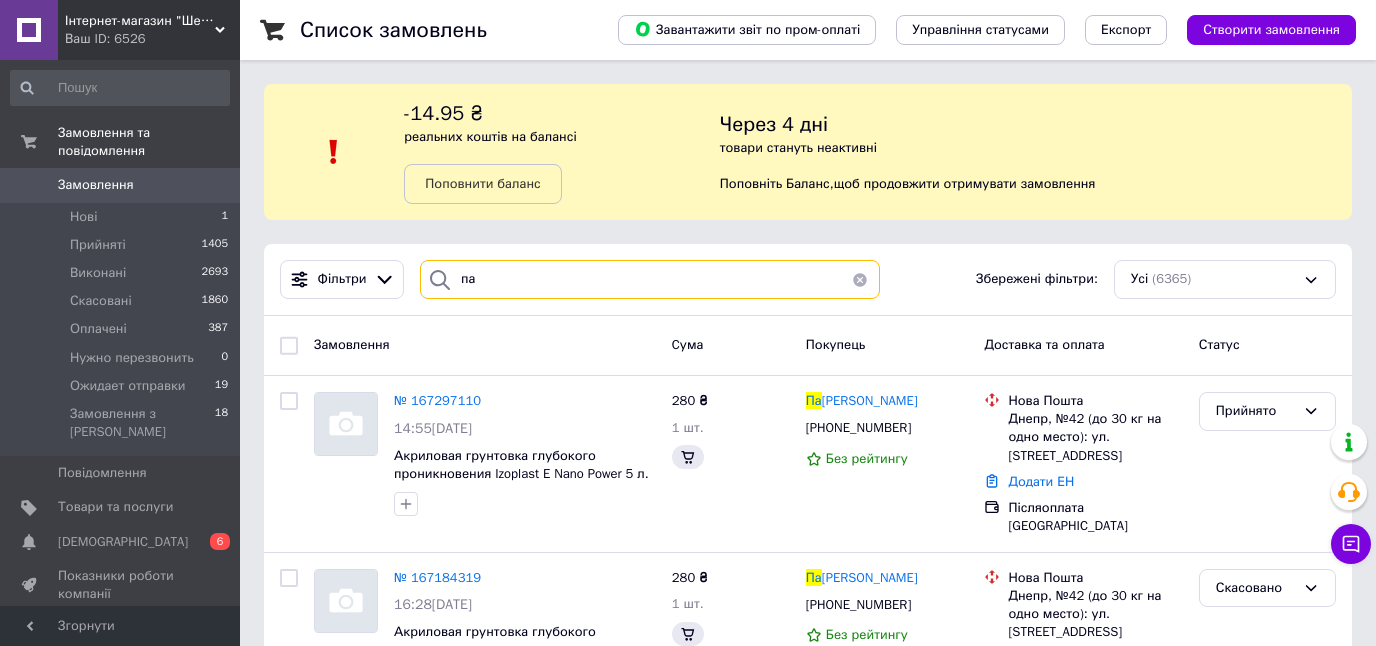 type on "п" 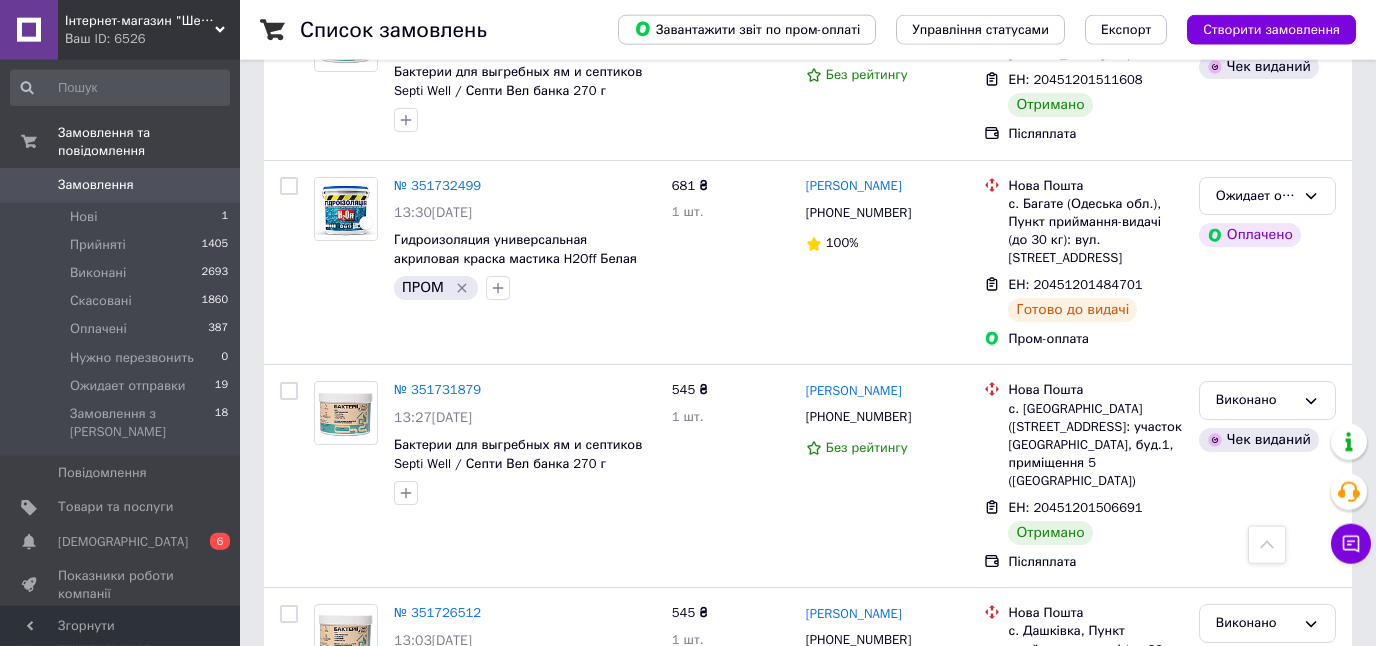 scroll, scrollTop: 8170, scrollLeft: 0, axis: vertical 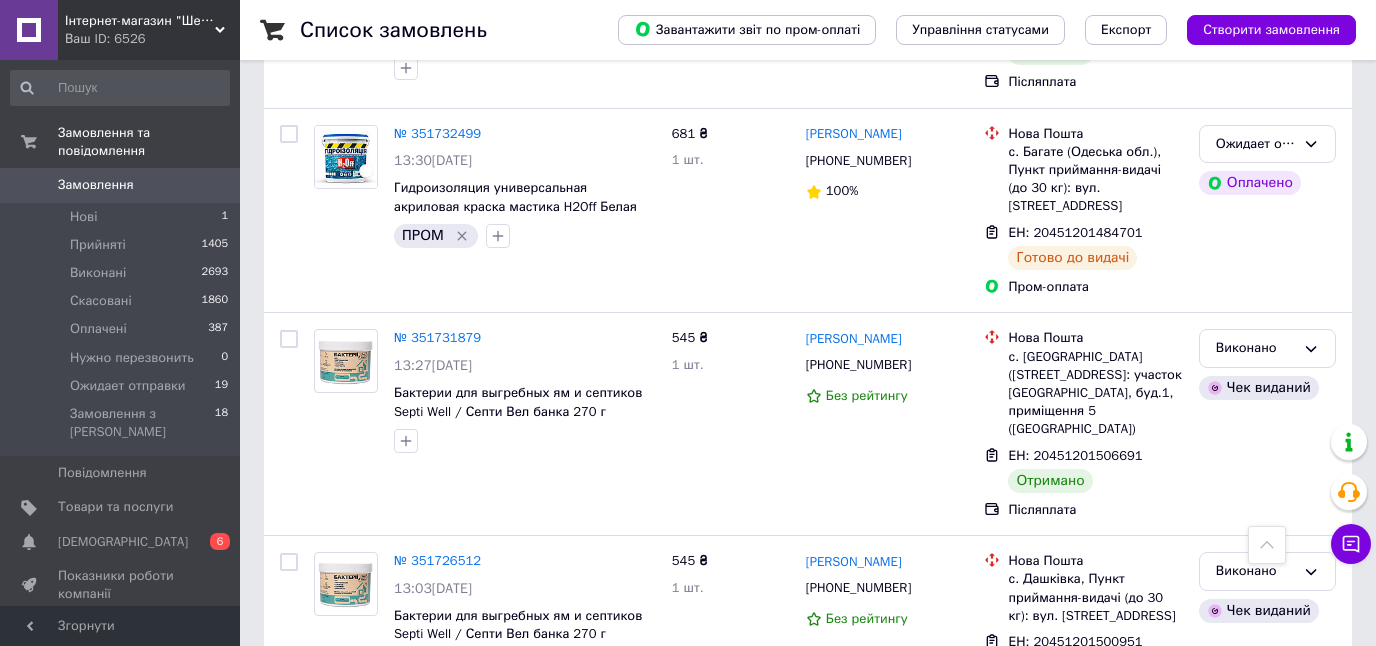 type 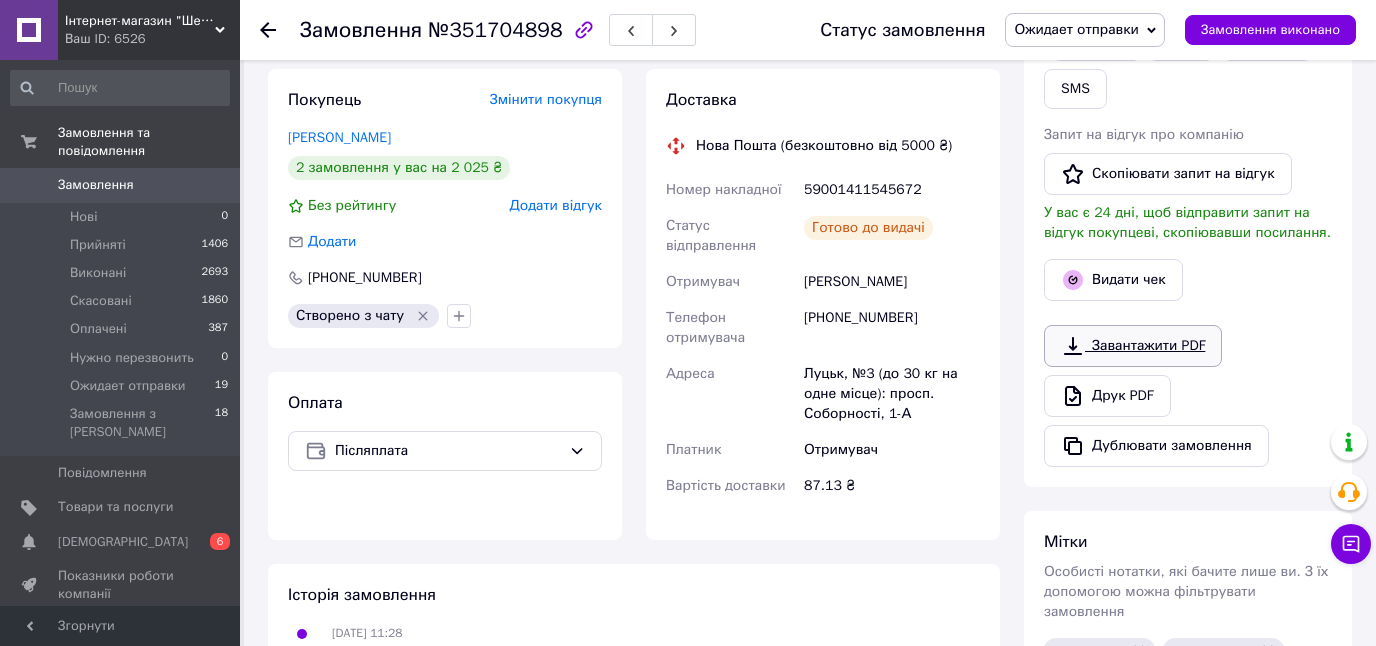 scroll, scrollTop: 410, scrollLeft: 0, axis: vertical 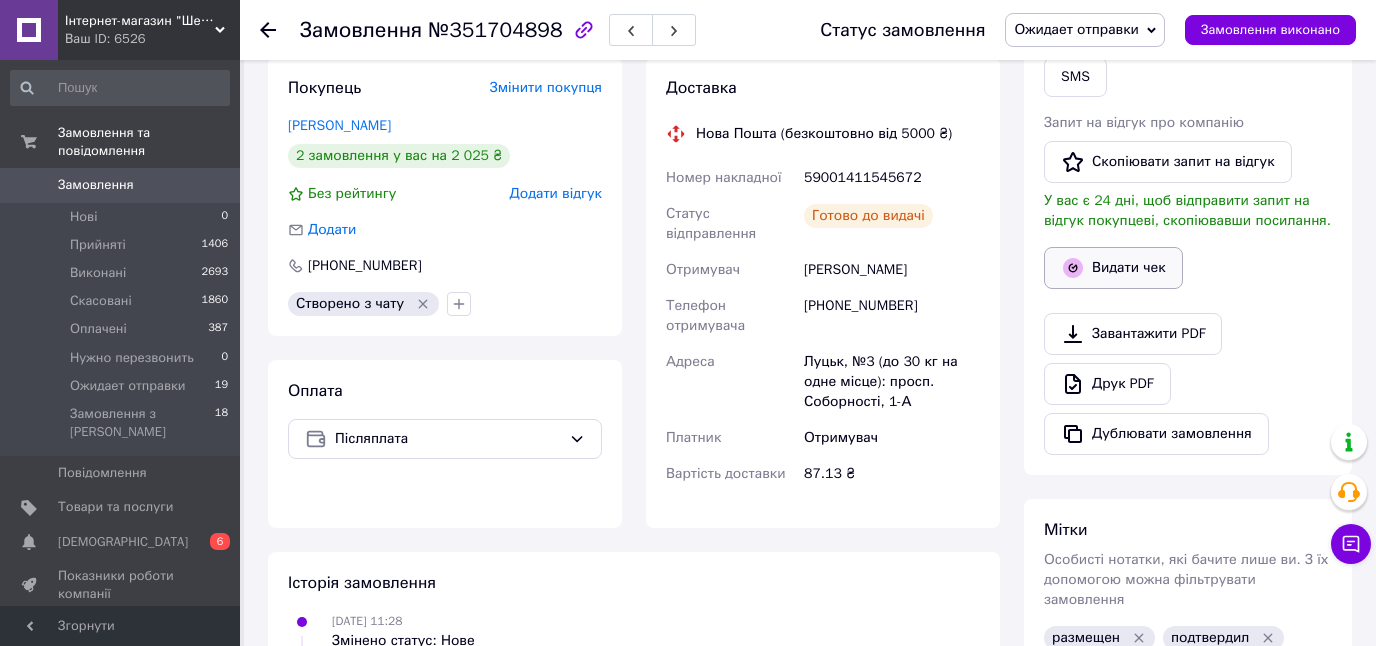 click on "Видати чек" at bounding box center [1113, 268] 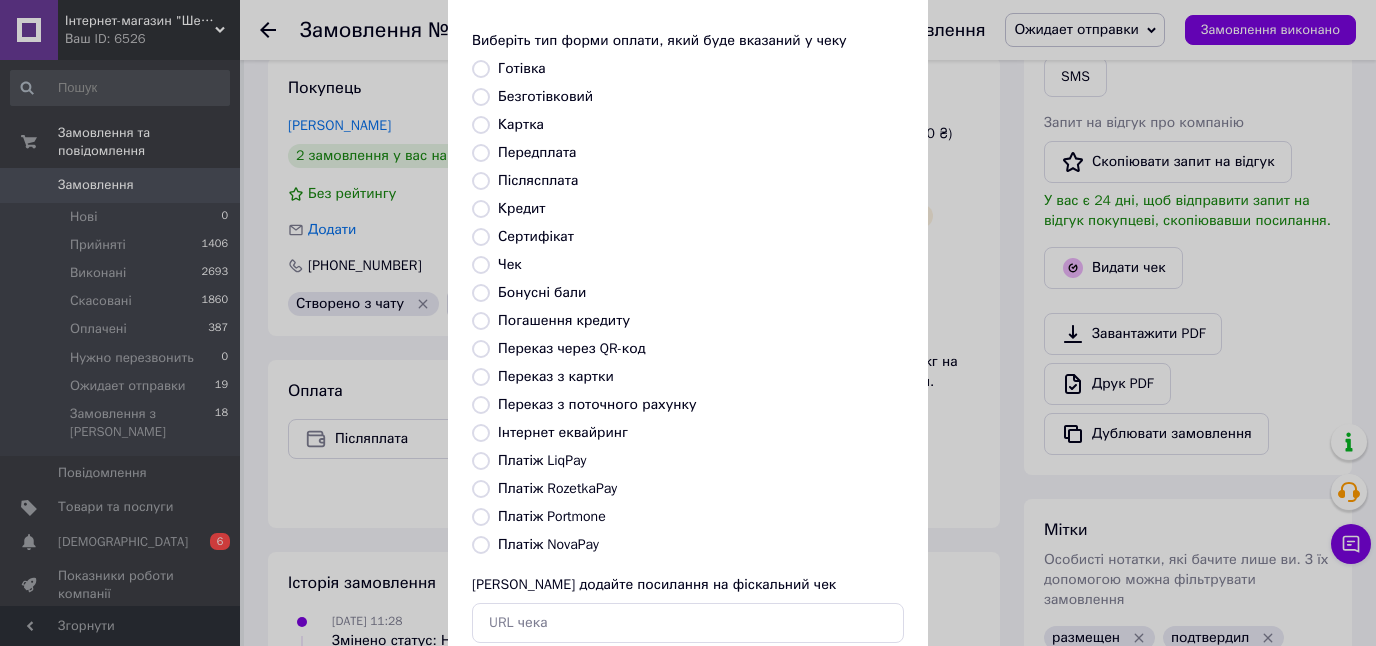 scroll, scrollTop: 212, scrollLeft: 0, axis: vertical 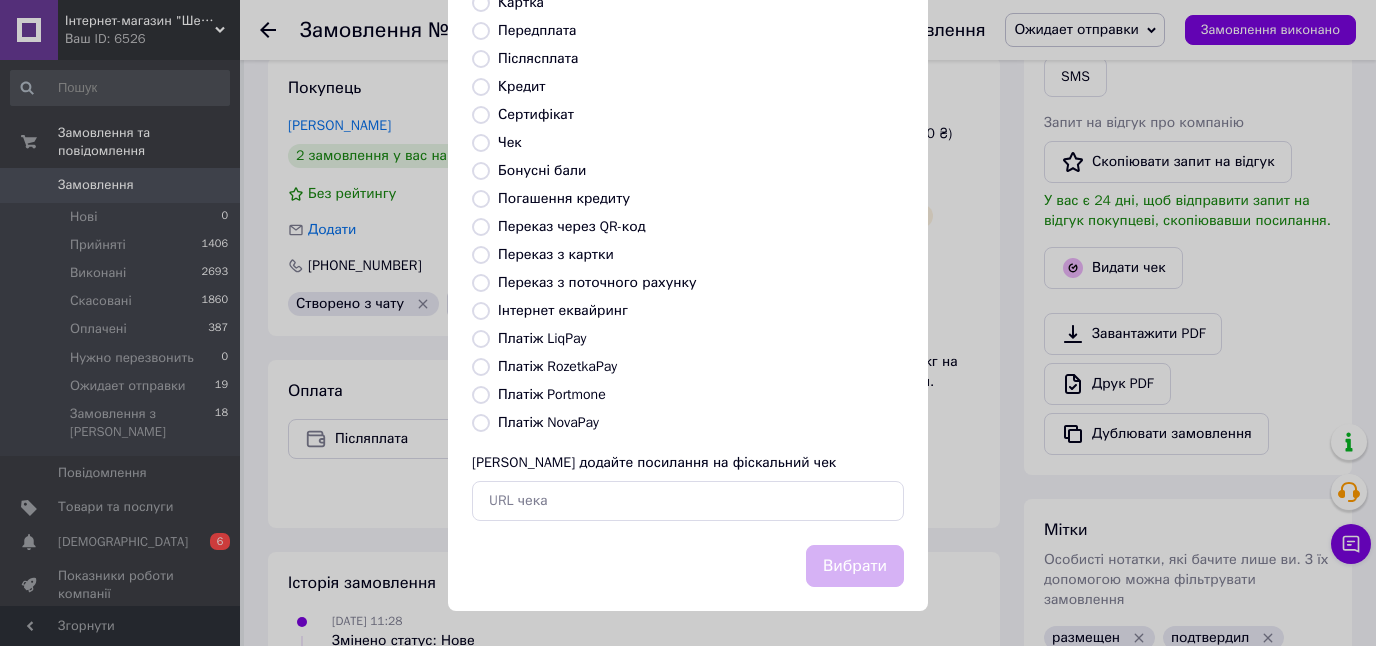 click on "Платіж NovaPay" at bounding box center [548, 422] 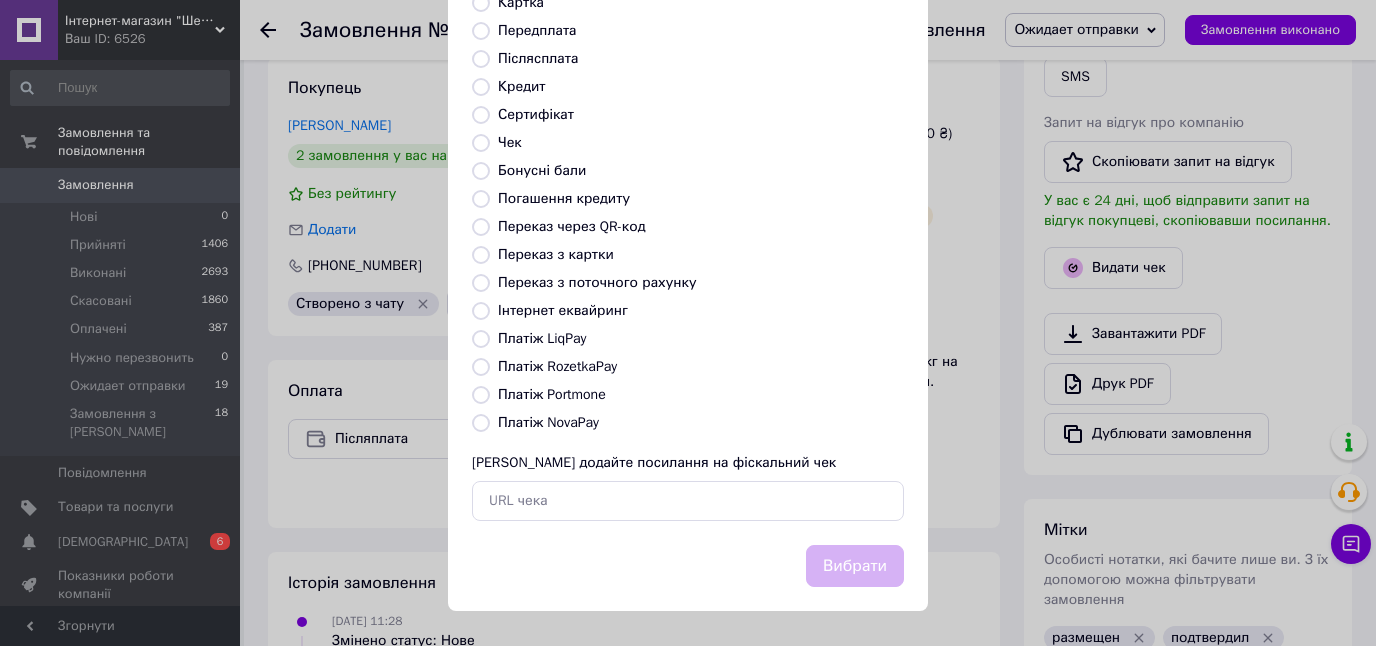 radio on "true" 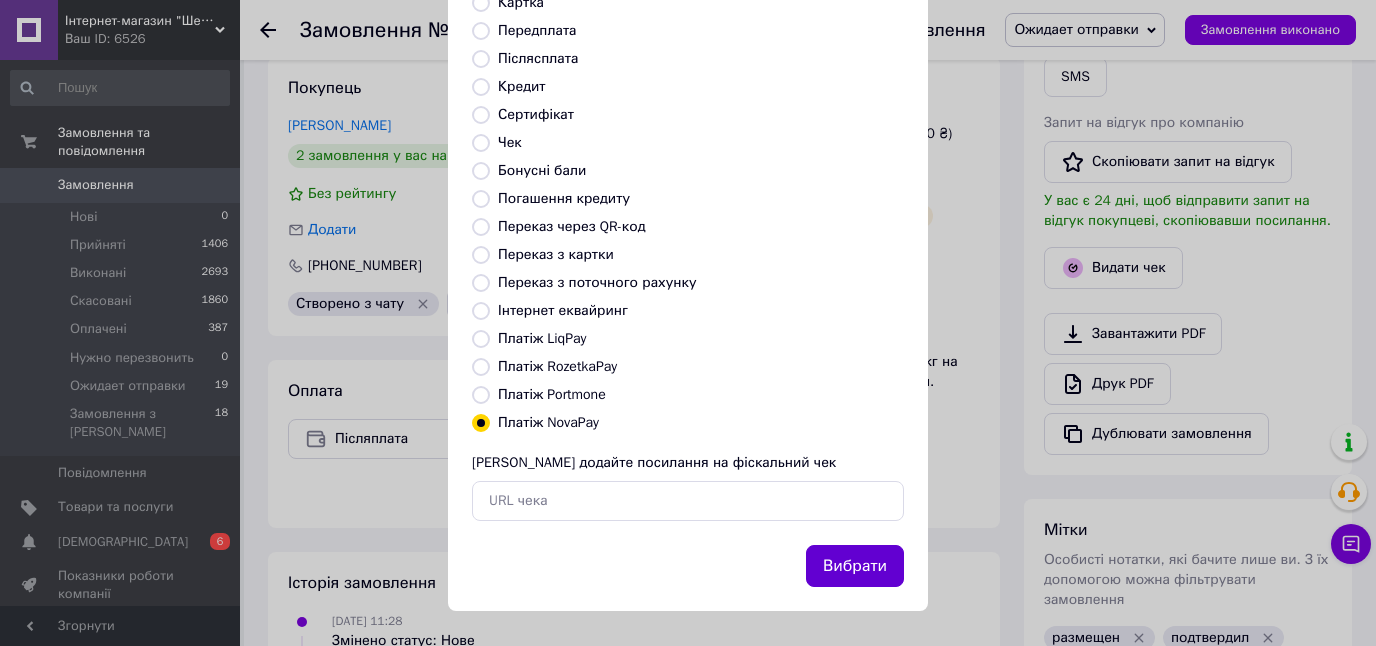 click on "Вибрати" at bounding box center [855, 566] 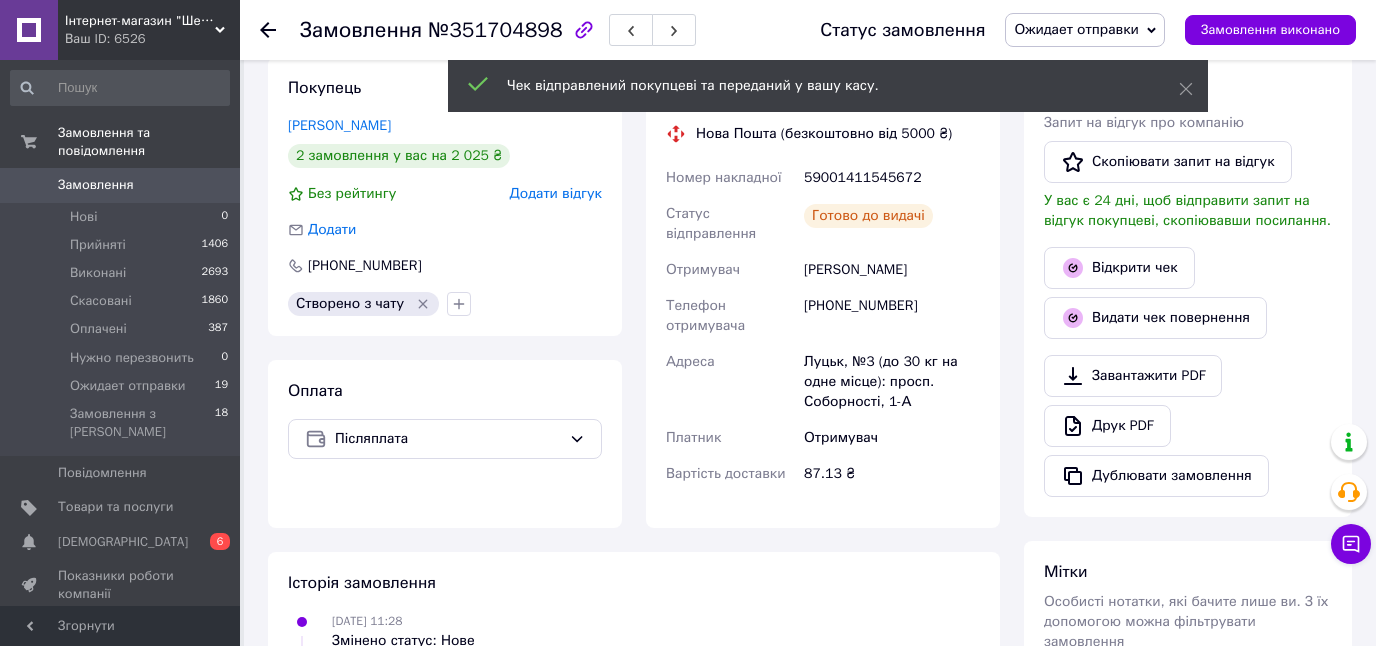 drag, startPoint x: 849, startPoint y: 249, endPoint x: 960, endPoint y: 237, distance: 111.64677 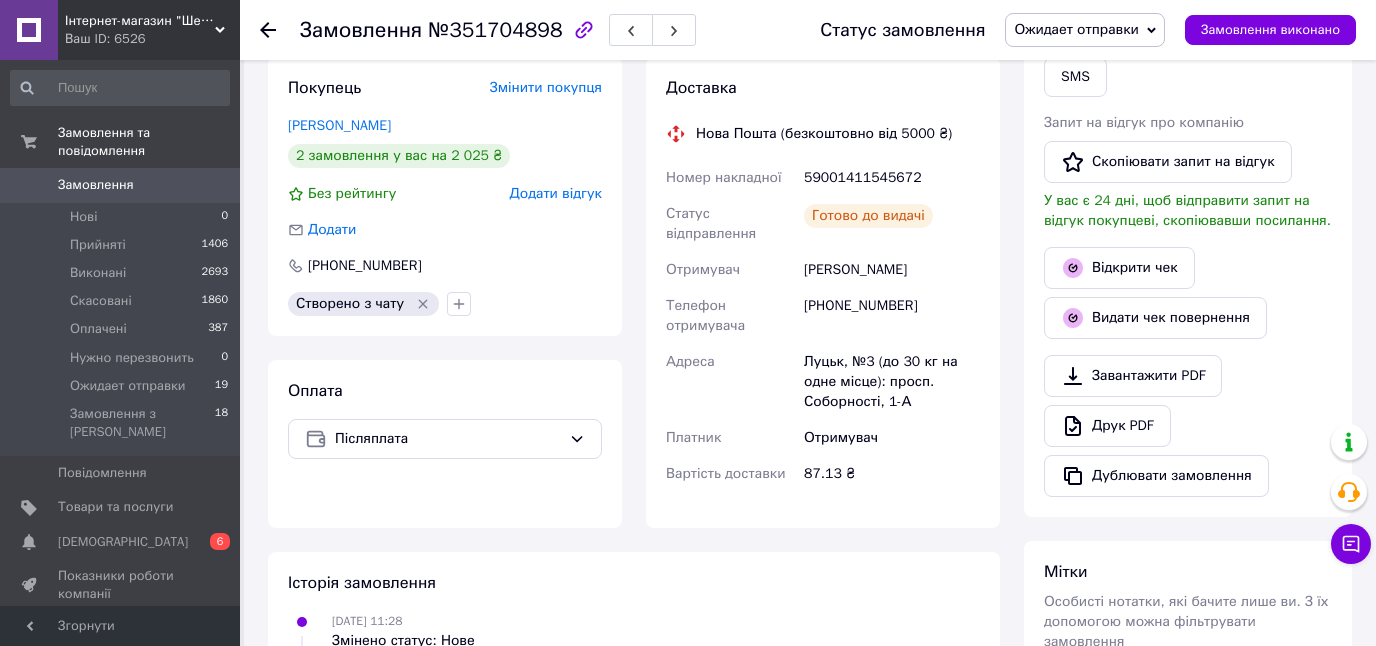 copy on "Пашкалян" 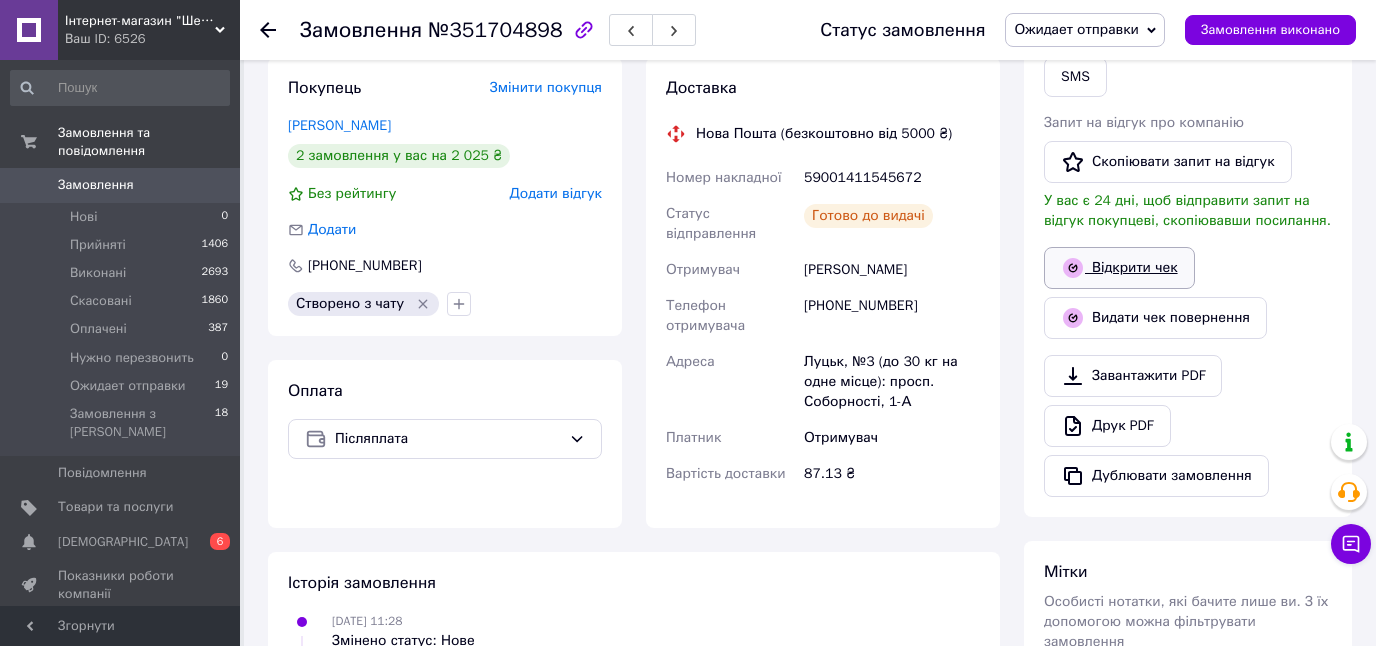 click on "Відкрити чек" at bounding box center (1119, 268) 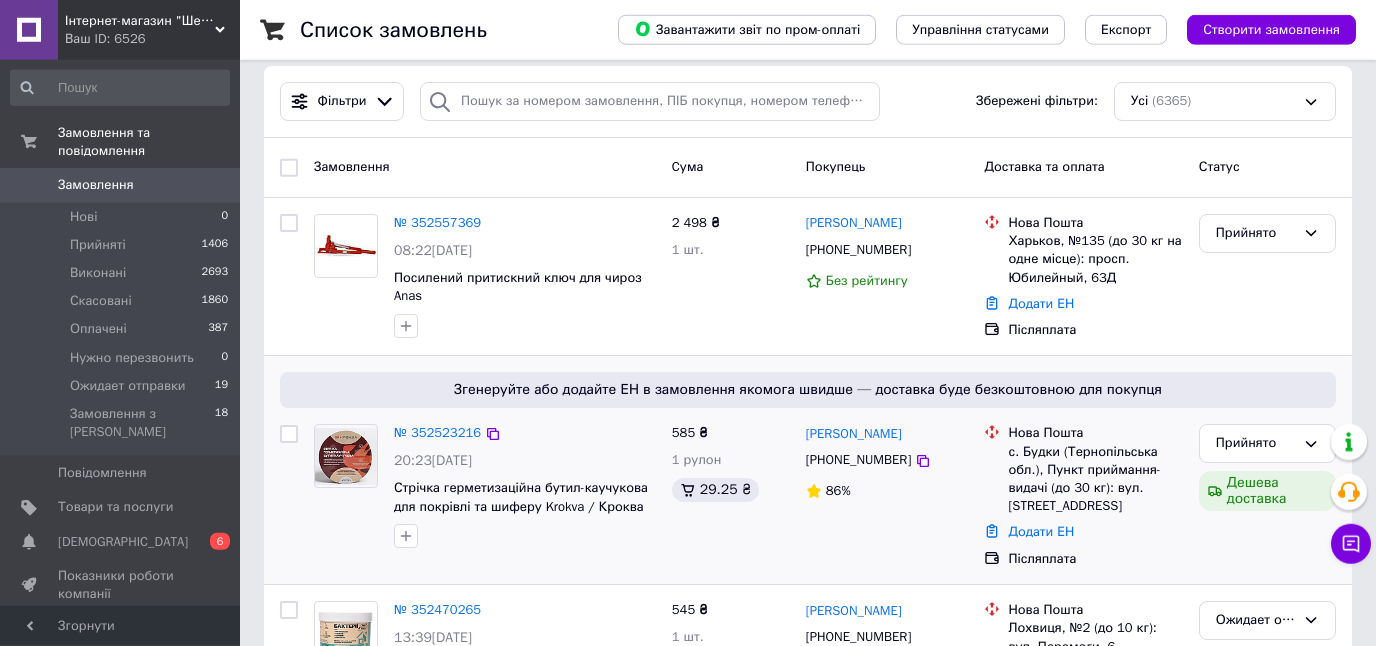 scroll, scrollTop: 286, scrollLeft: 0, axis: vertical 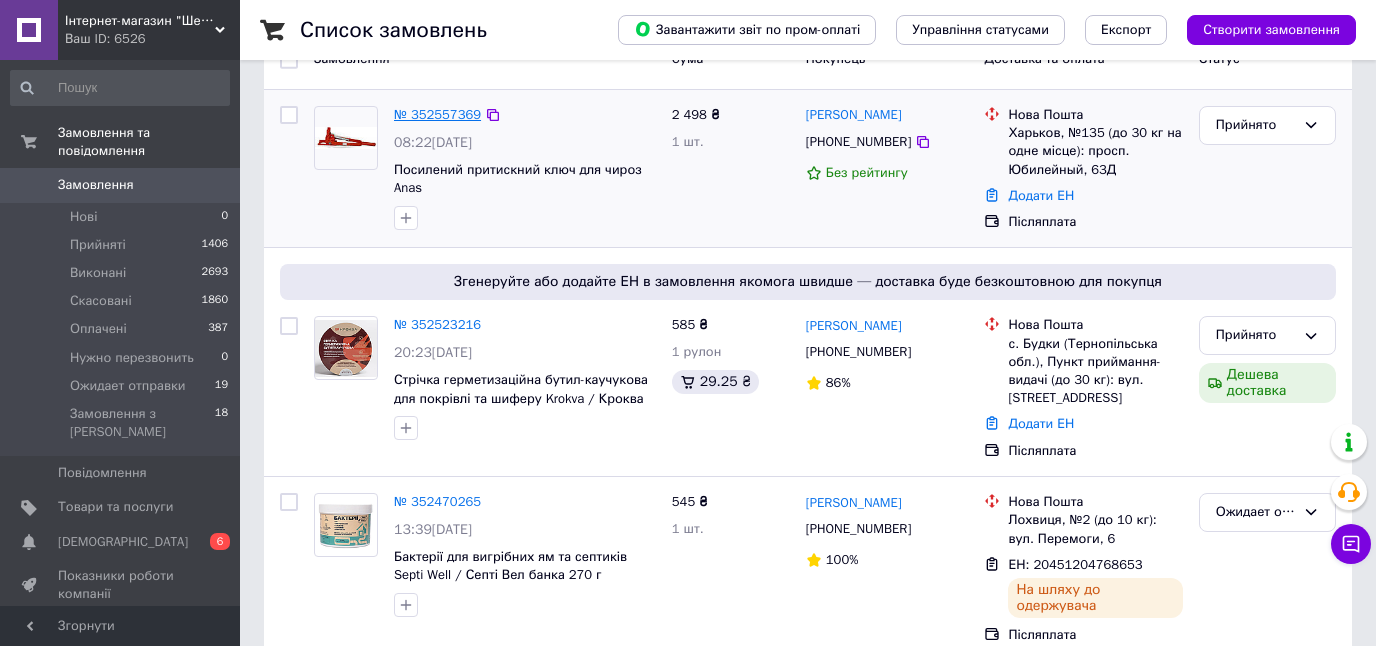 click on "№ 352557369" at bounding box center [437, 114] 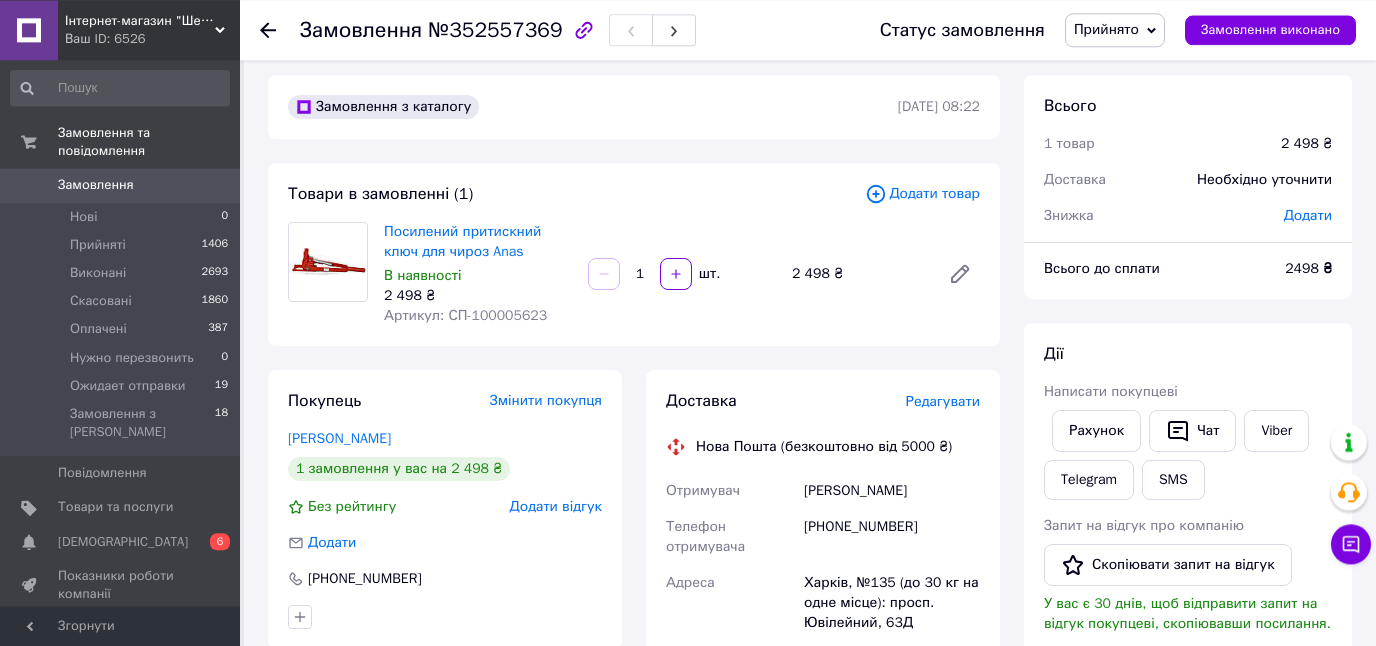 scroll, scrollTop: 0, scrollLeft: 0, axis: both 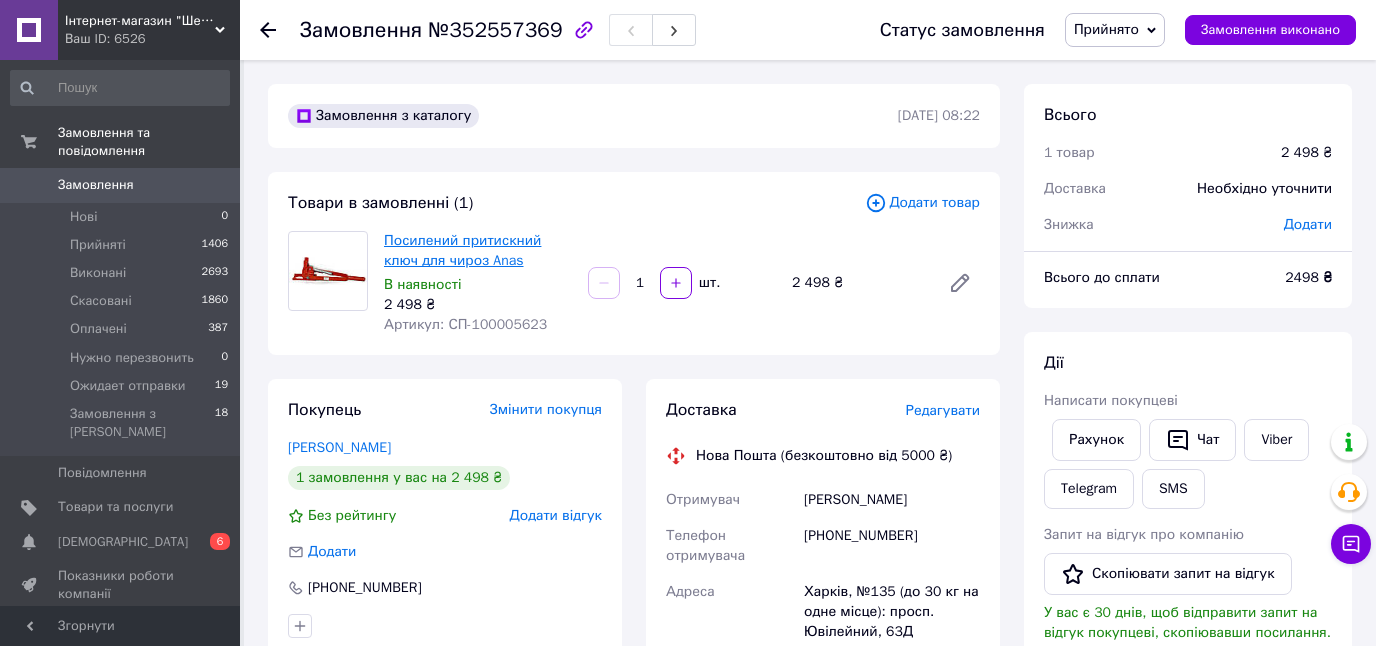 click on "Посилений притискний ключ для чироз Anas" at bounding box center (462, 250) 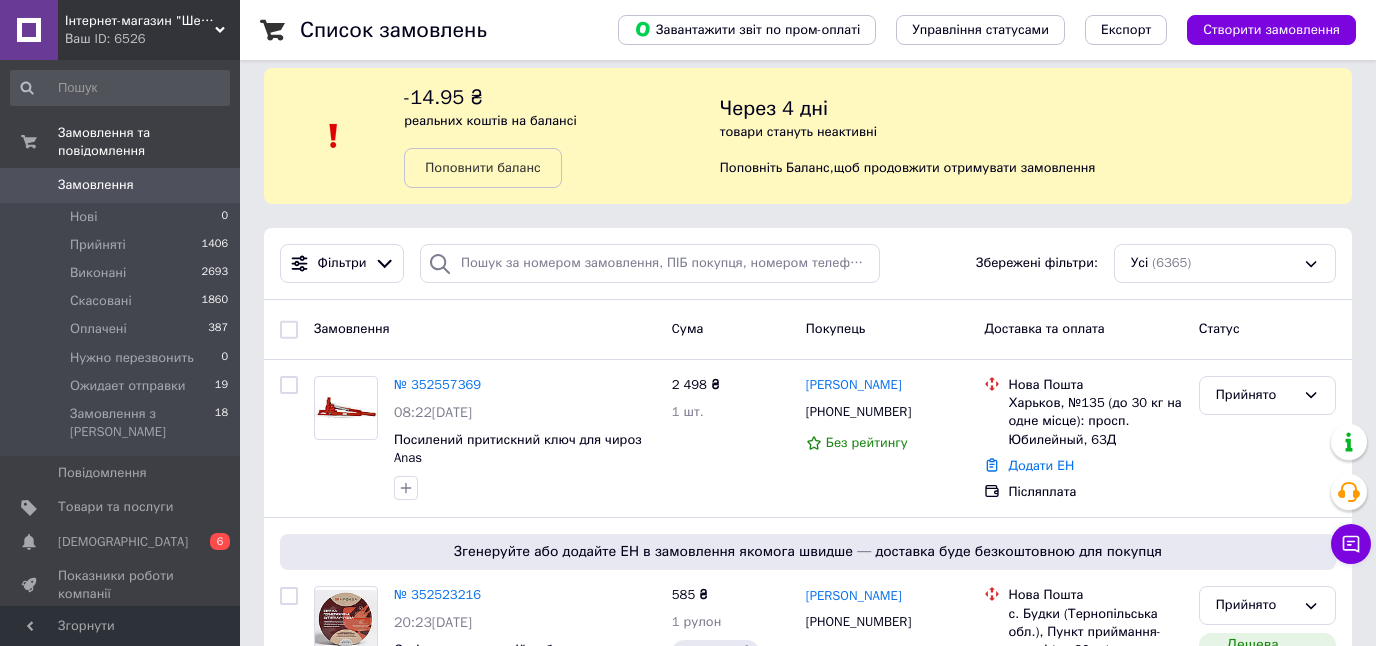 scroll, scrollTop: 0, scrollLeft: 0, axis: both 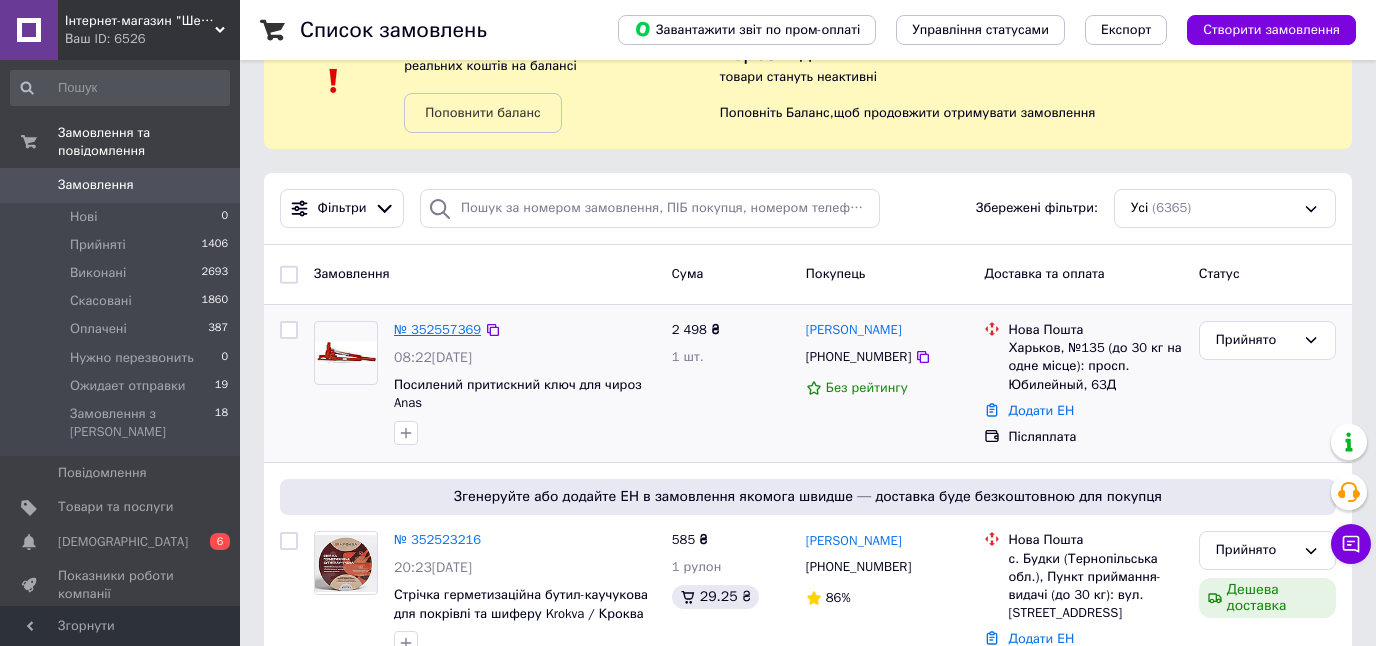 click on "№ 352557369" at bounding box center (437, 329) 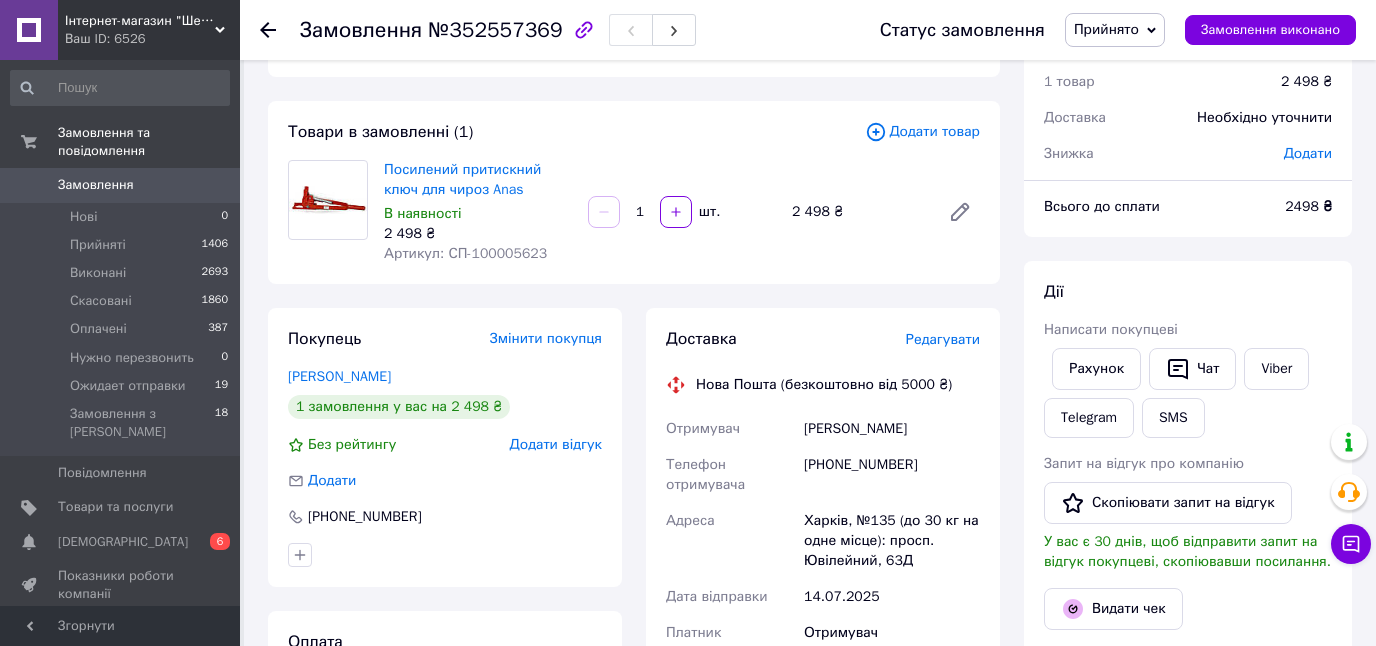 scroll, scrollTop: 0, scrollLeft: 0, axis: both 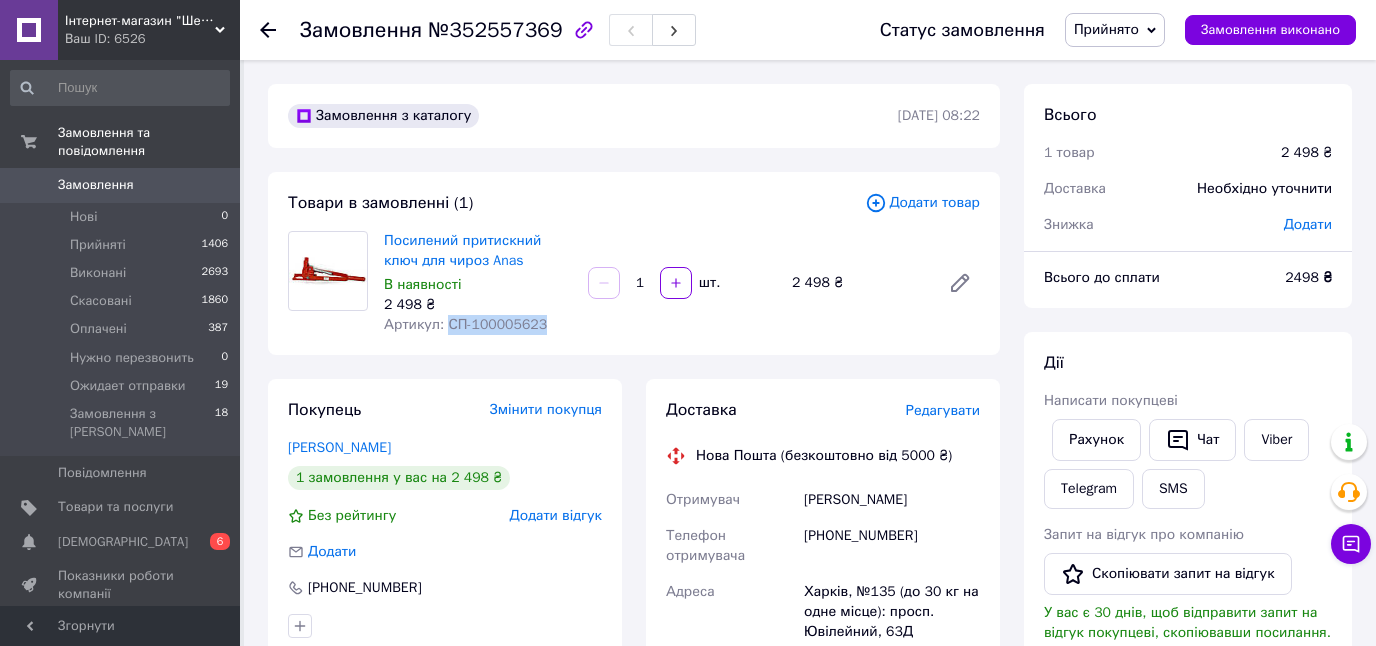 drag, startPoint x: 458, startPoint y: 329, endPoint x: 588, endPoint y: 328, distance: 130.00385 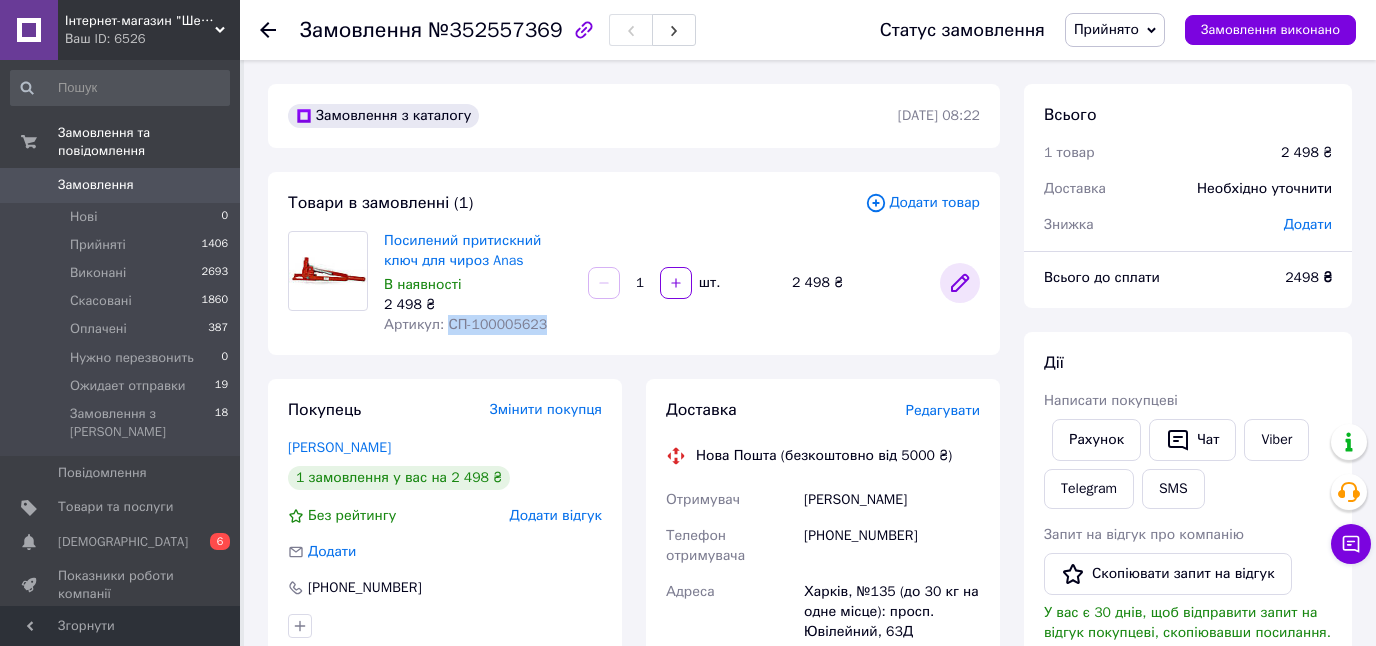 click 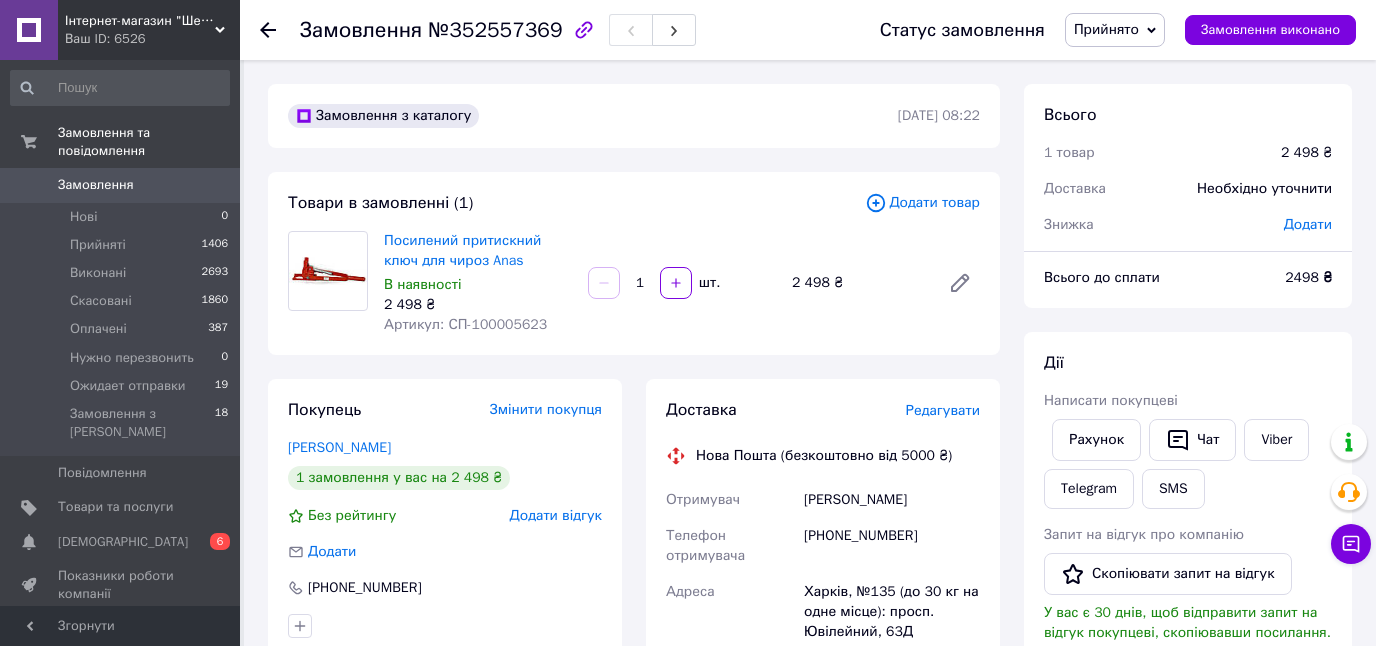 click on "Додати товар" at bounding box center (922, 203) 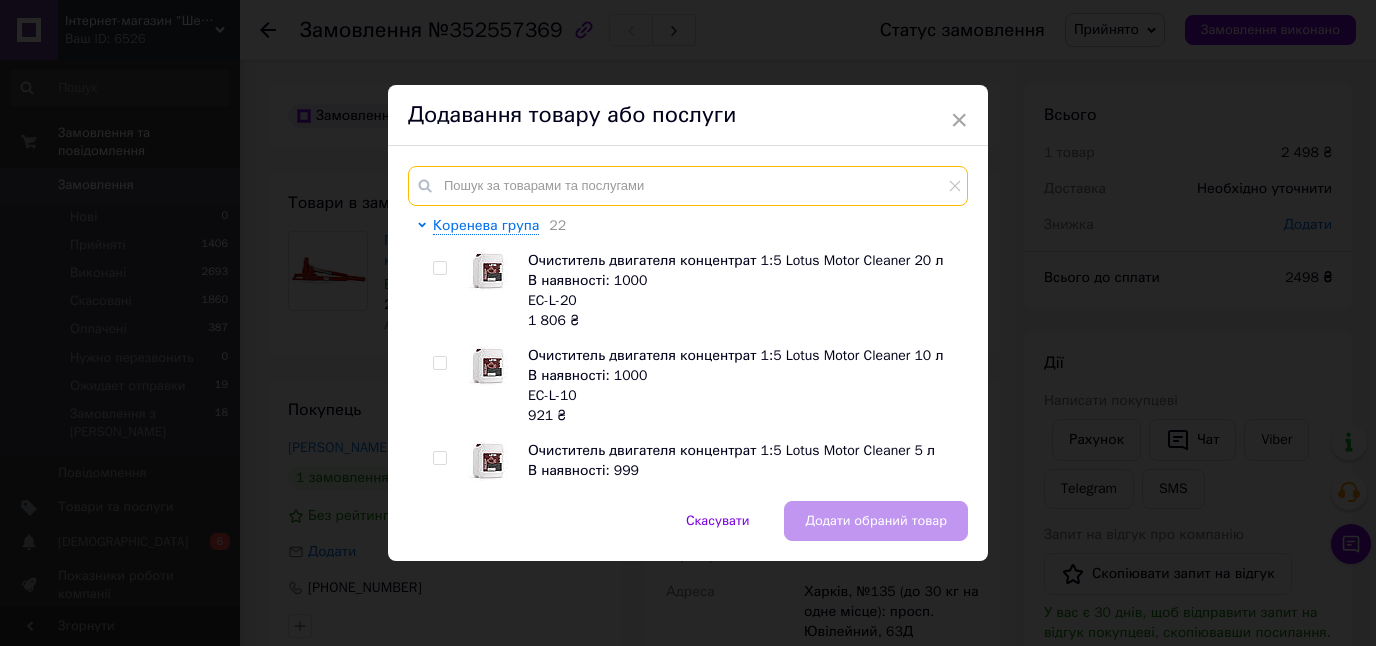 click at bounding box center (688, 186) 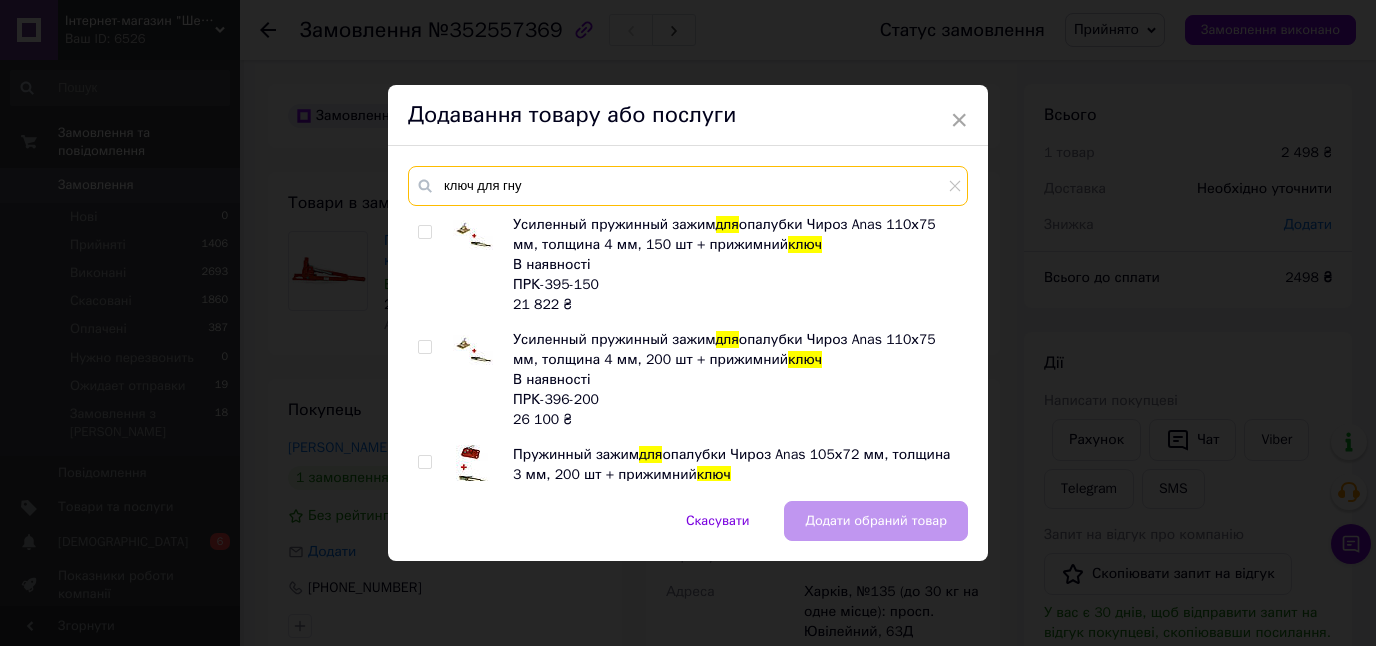 scroll, scrollTop: 1787, scrollLeft: 0, axis: vertical 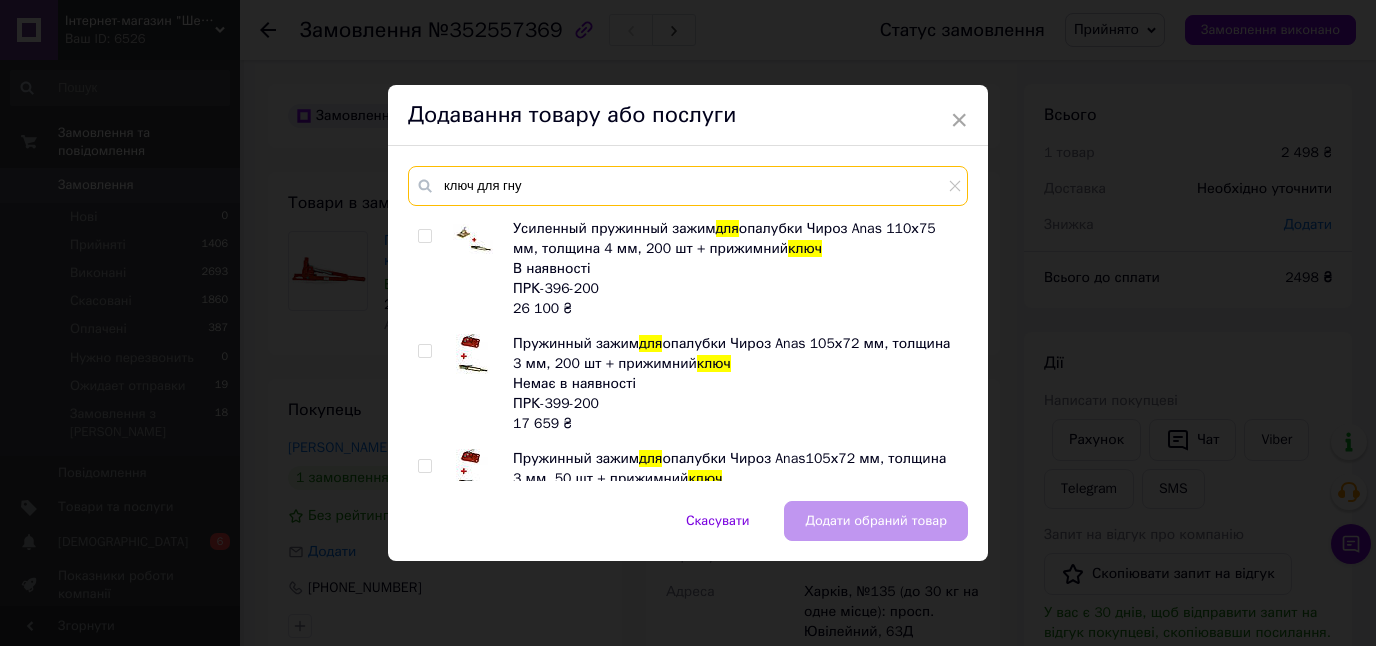 drag, startPoint x: 542, startPoint y: 186, endPoint x: 409, endPoint y: 188, distance: 133.01503 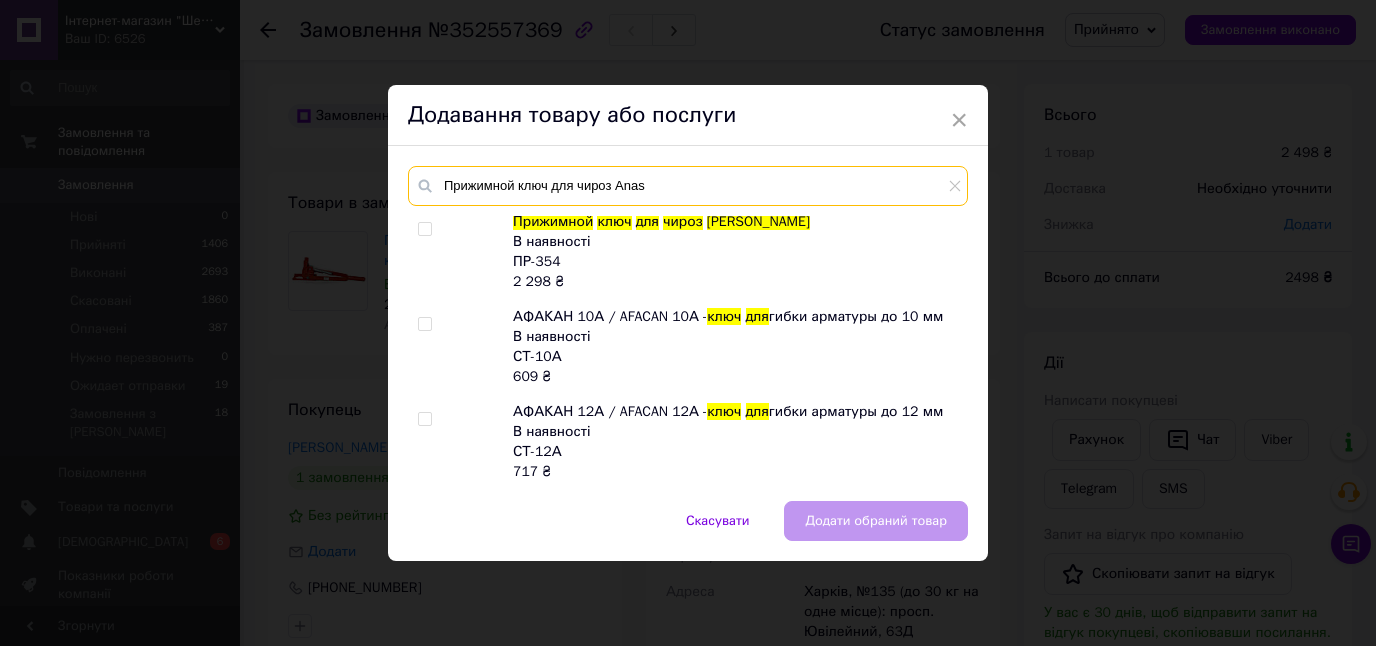 scroll, scrollTop: 0, scrollLeft: 0, axis: both 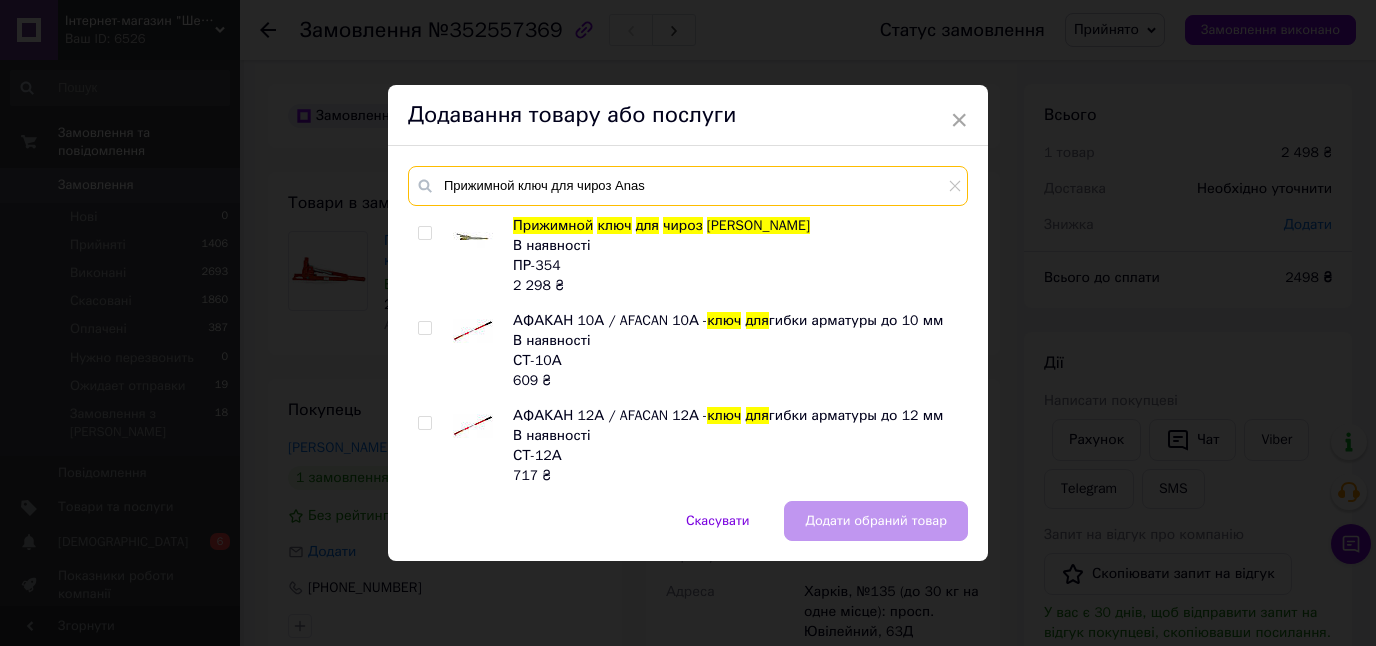 type on "Прижимной ключ для чироз Anas" 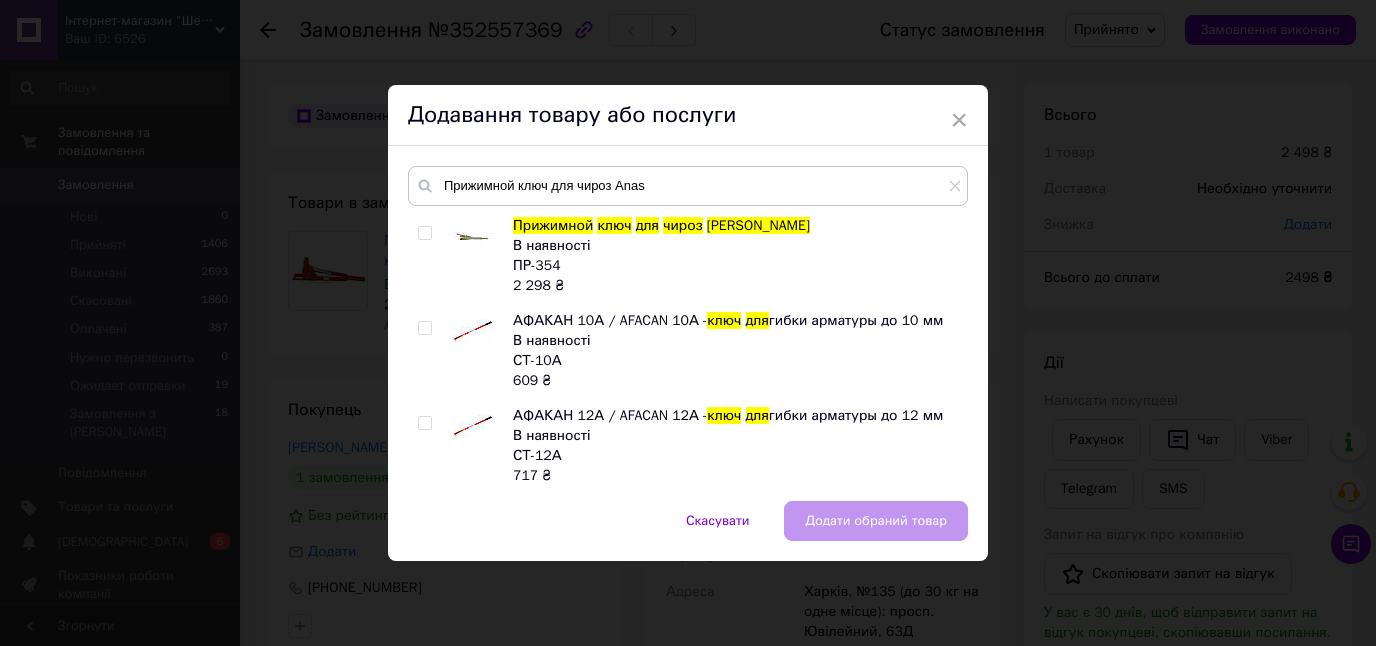 click on "Прижимной" at bounding box center (553, 225) 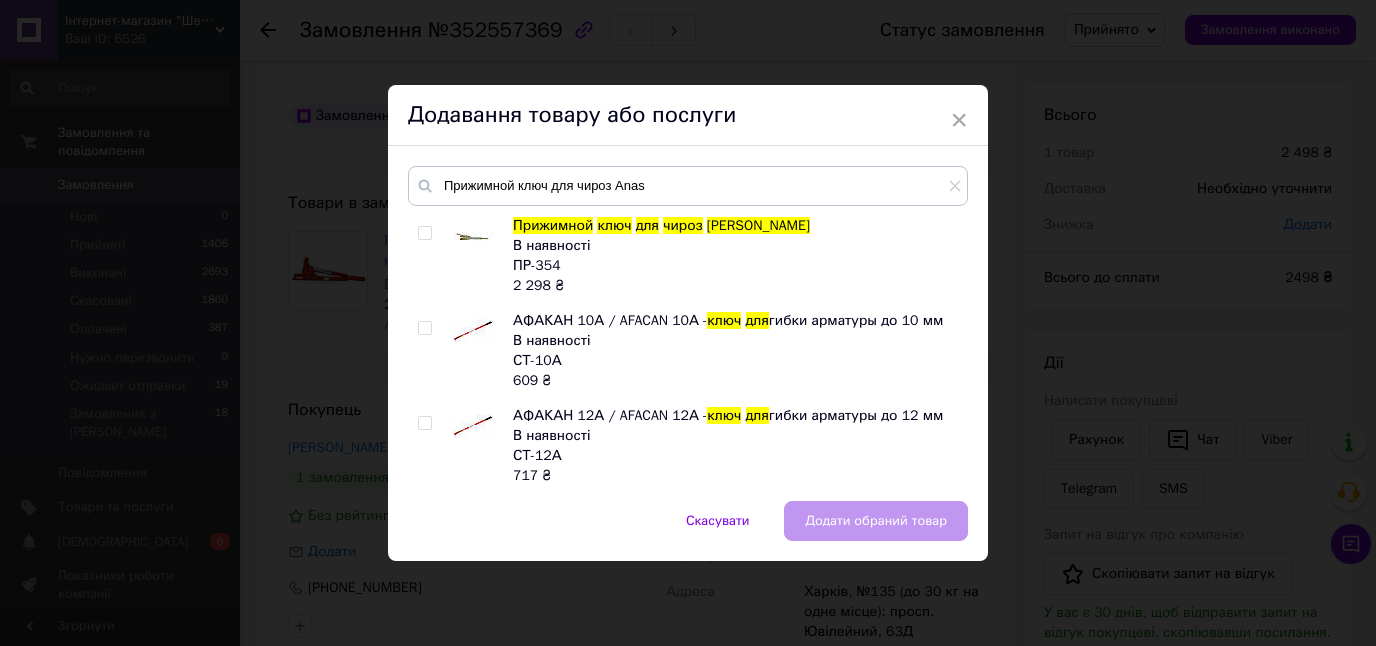 click at bounding box center (424, 233) 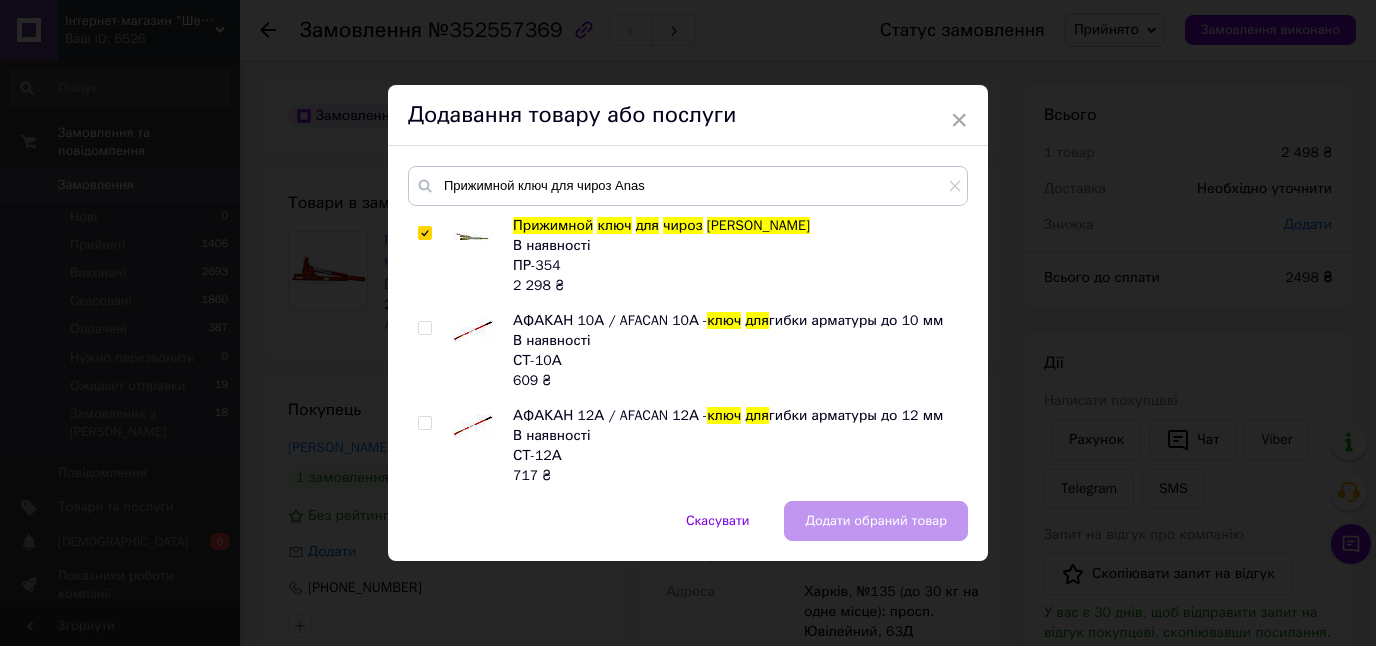 checkbox on "true" 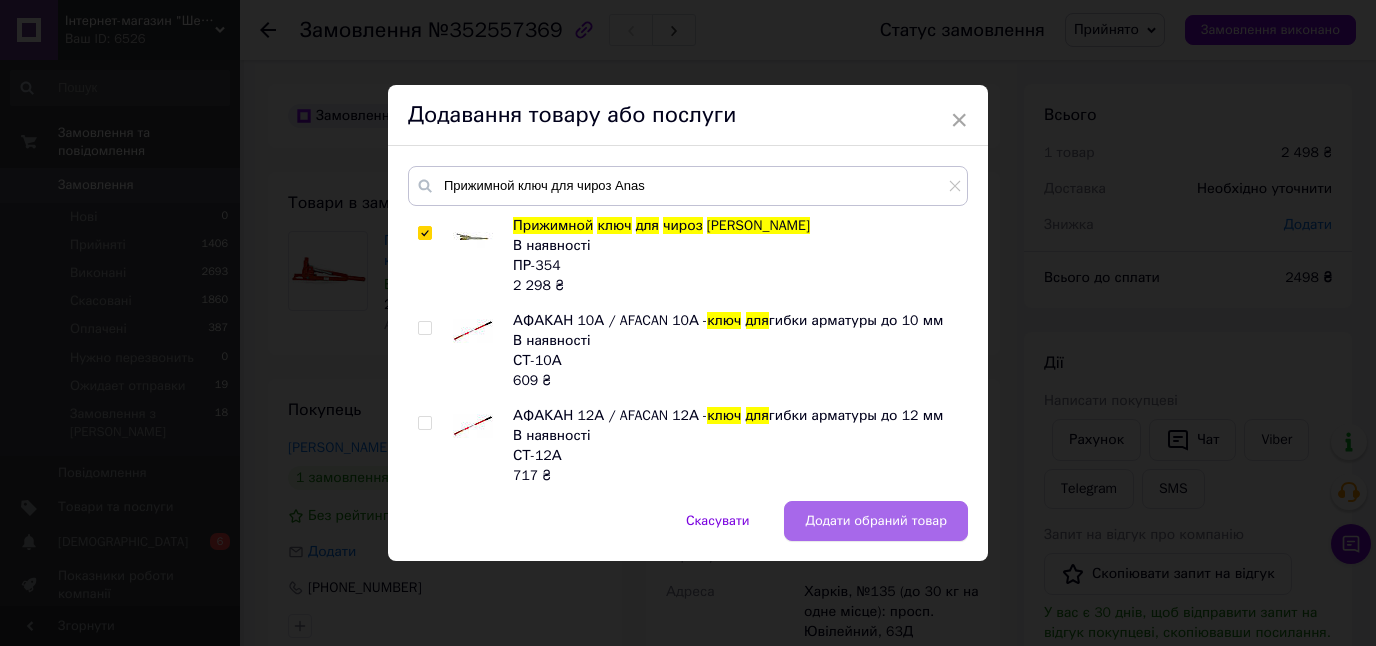 click on "Додати обраний товар" at bounding box center [876, 521] 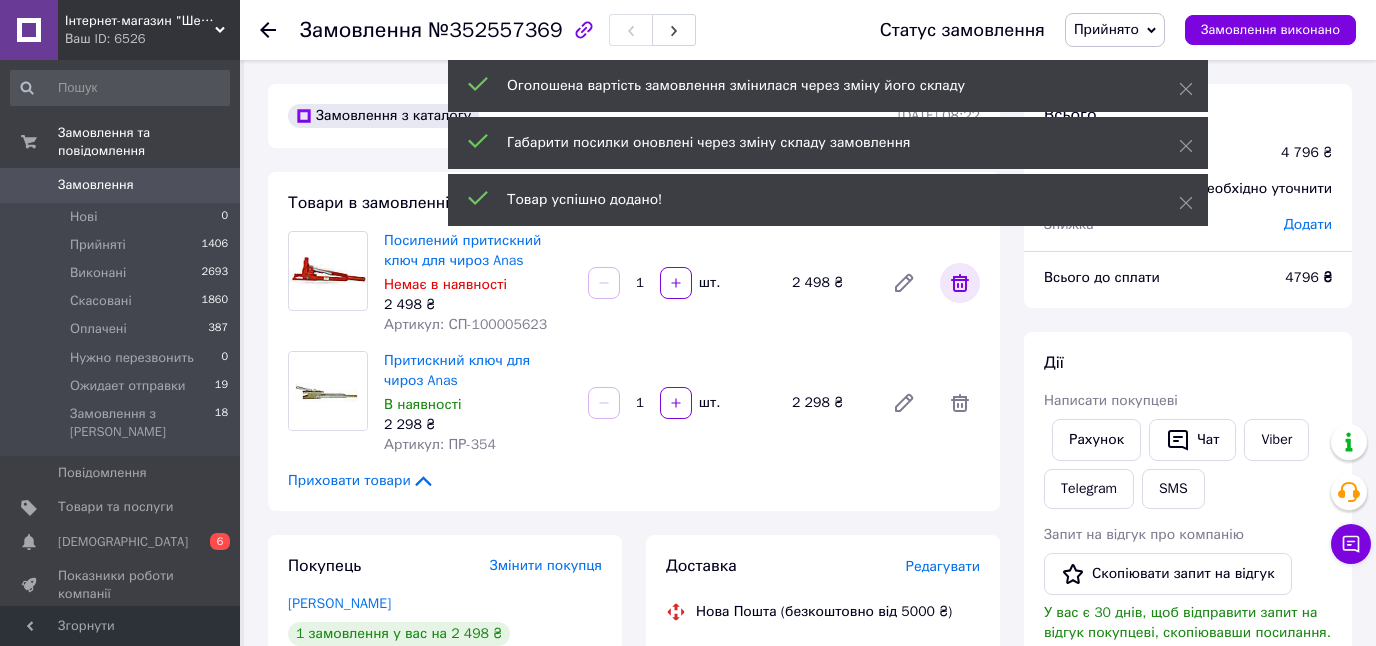 click 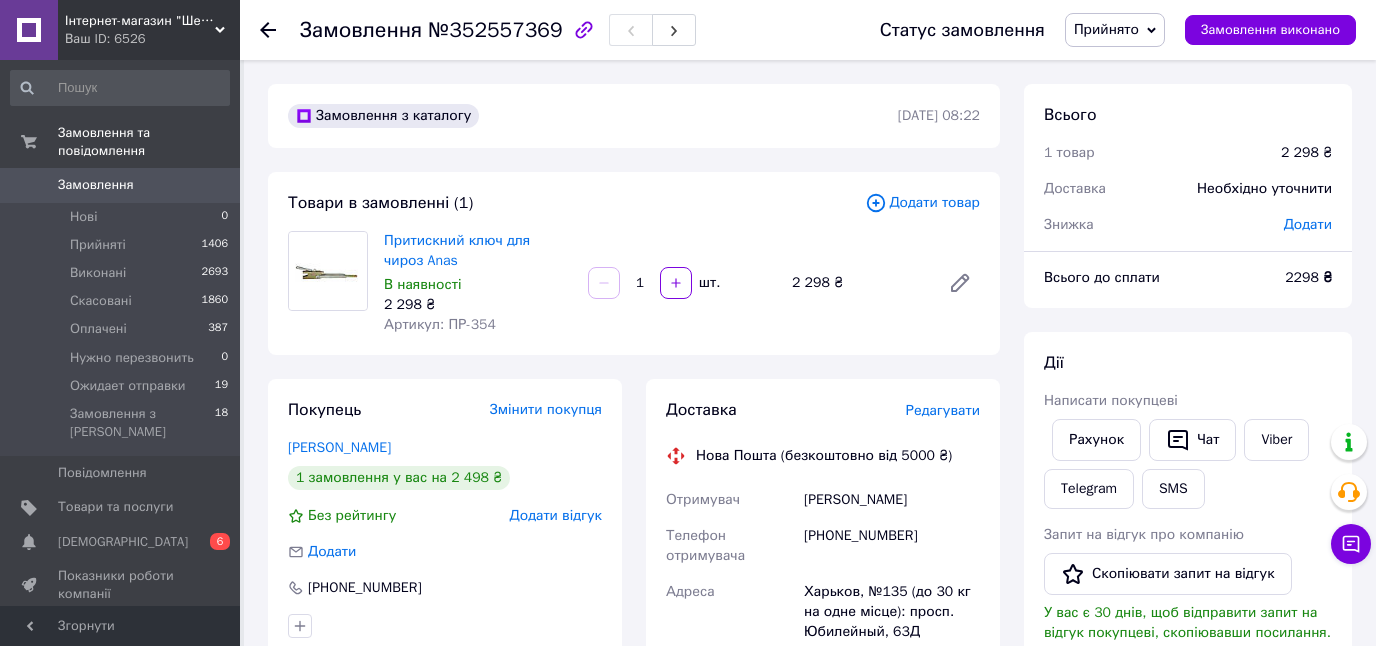 click 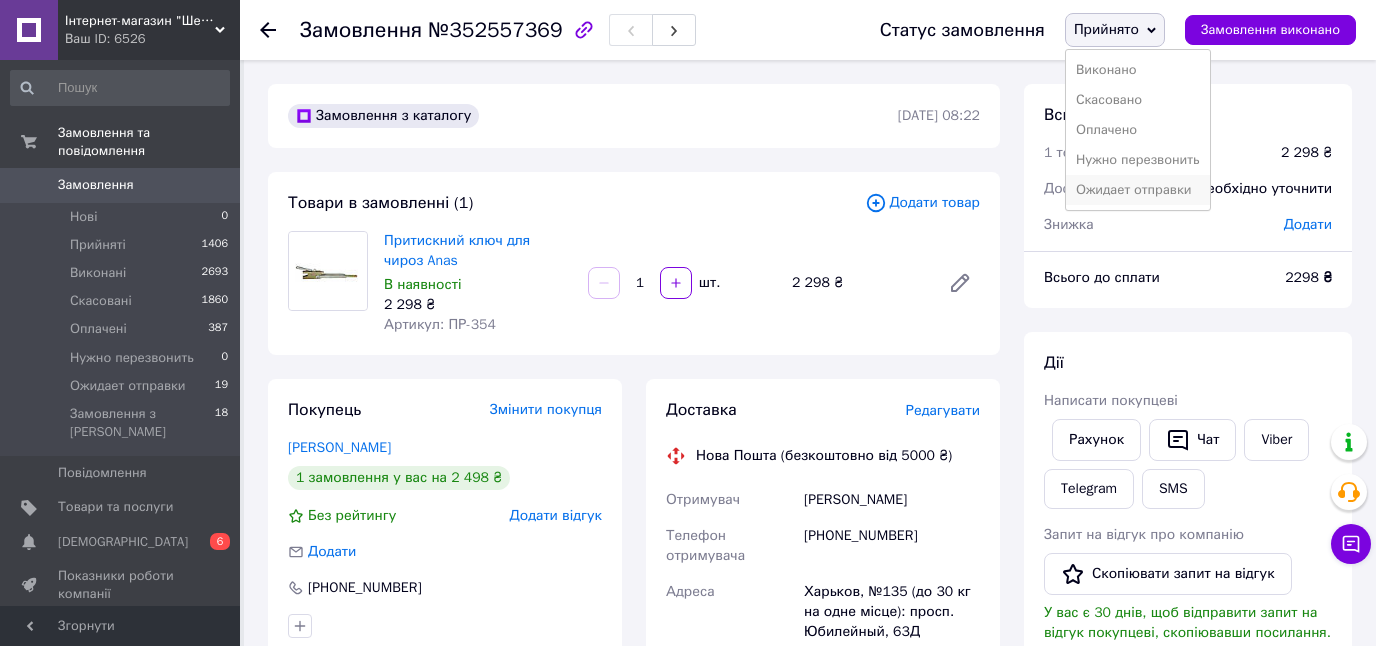 click on "Ожидает отправки" at bounding box center (1138, 190) 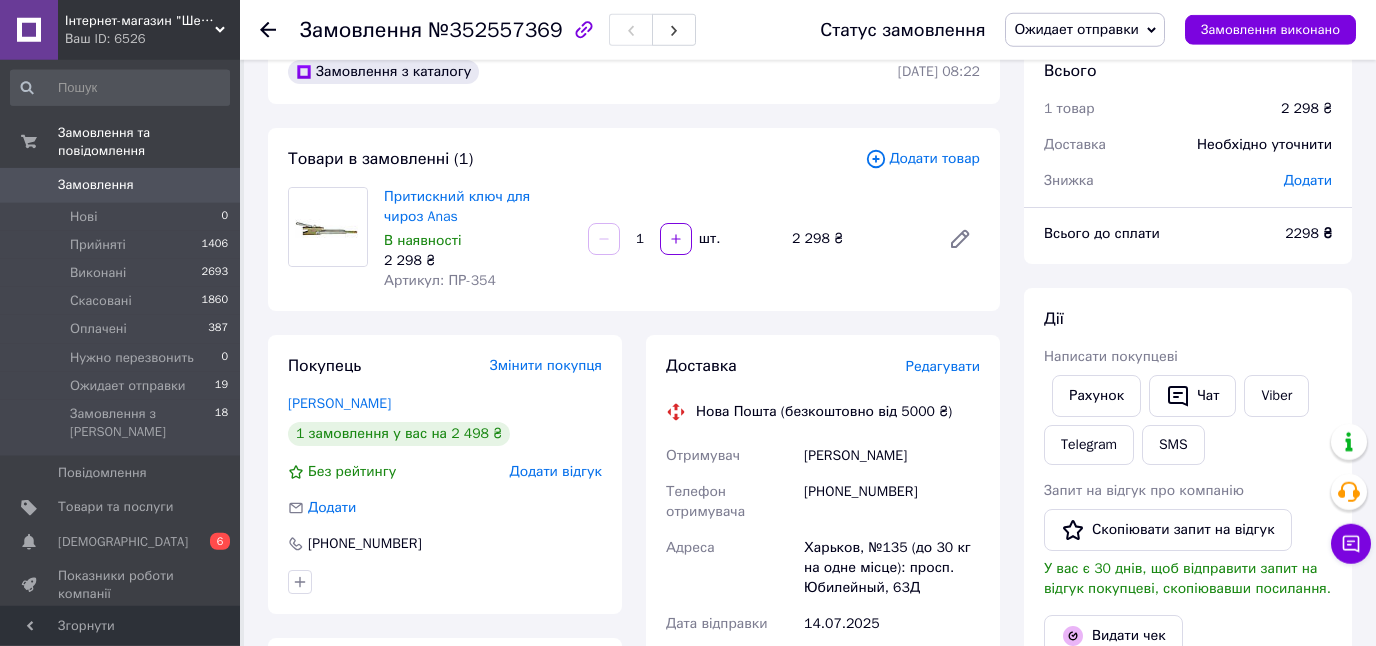 scroll, scrollTop: 71, scrollLeft: 0, axis: vertical 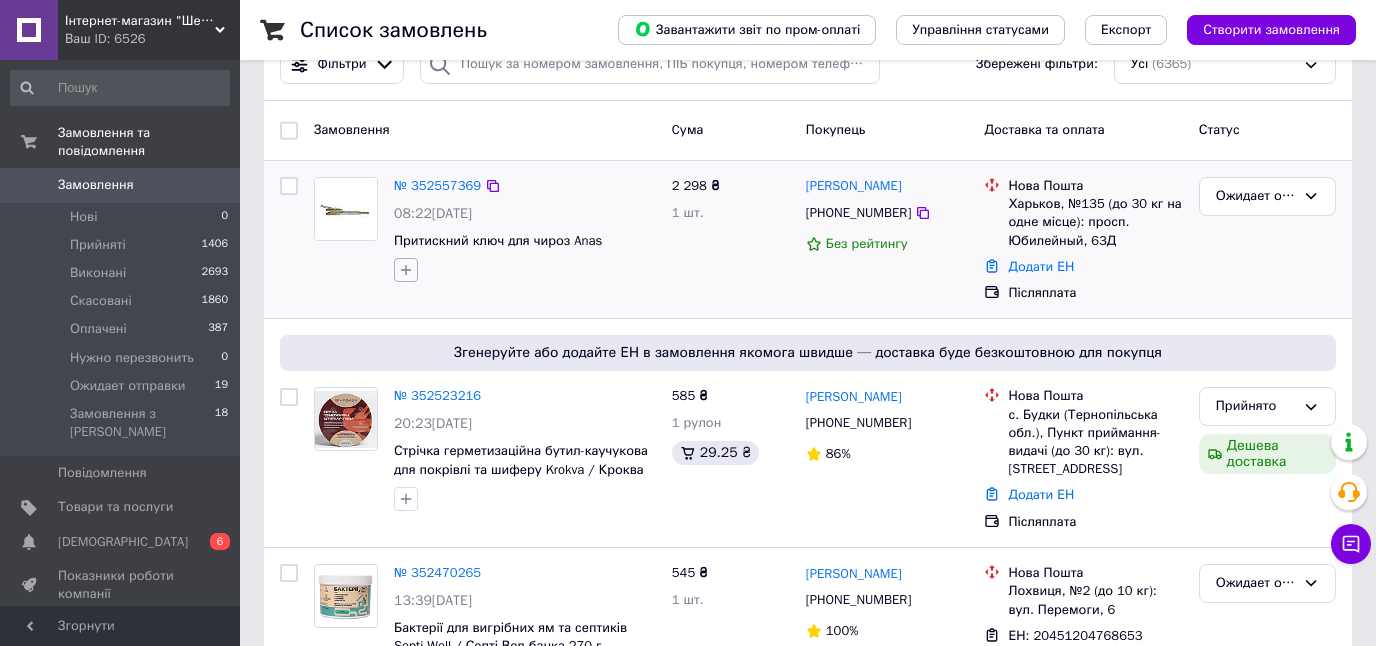 click at bounding box center (406, 270) 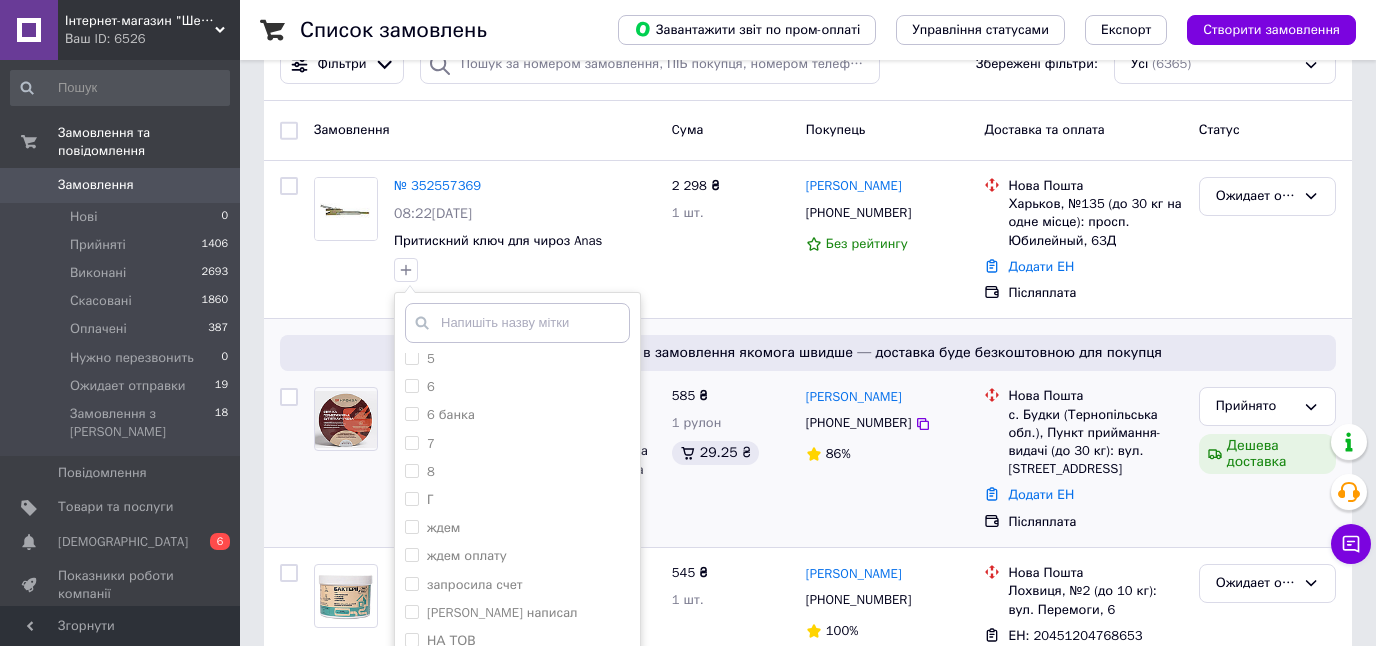 scroll, scrollTop: 215, scrollLeft: 0, axis: vertical 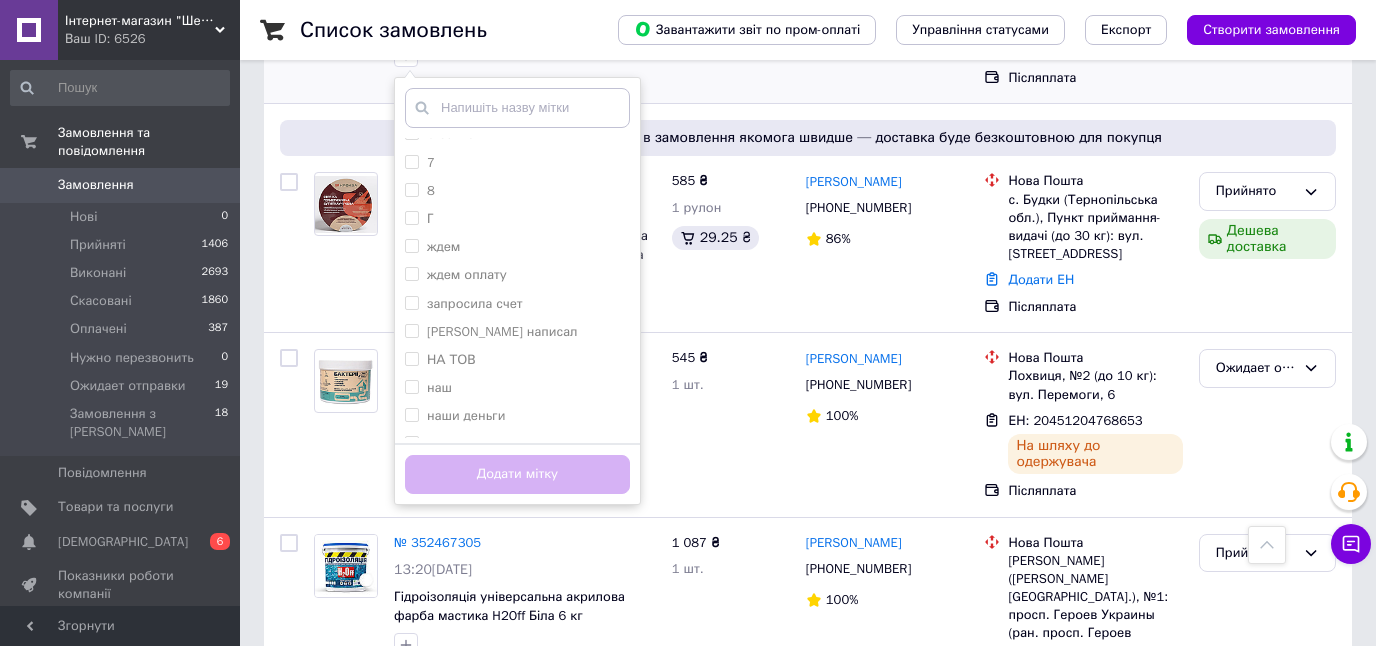 click on "2 298 ₴ 1 шт." at bounding box center [731, 25] 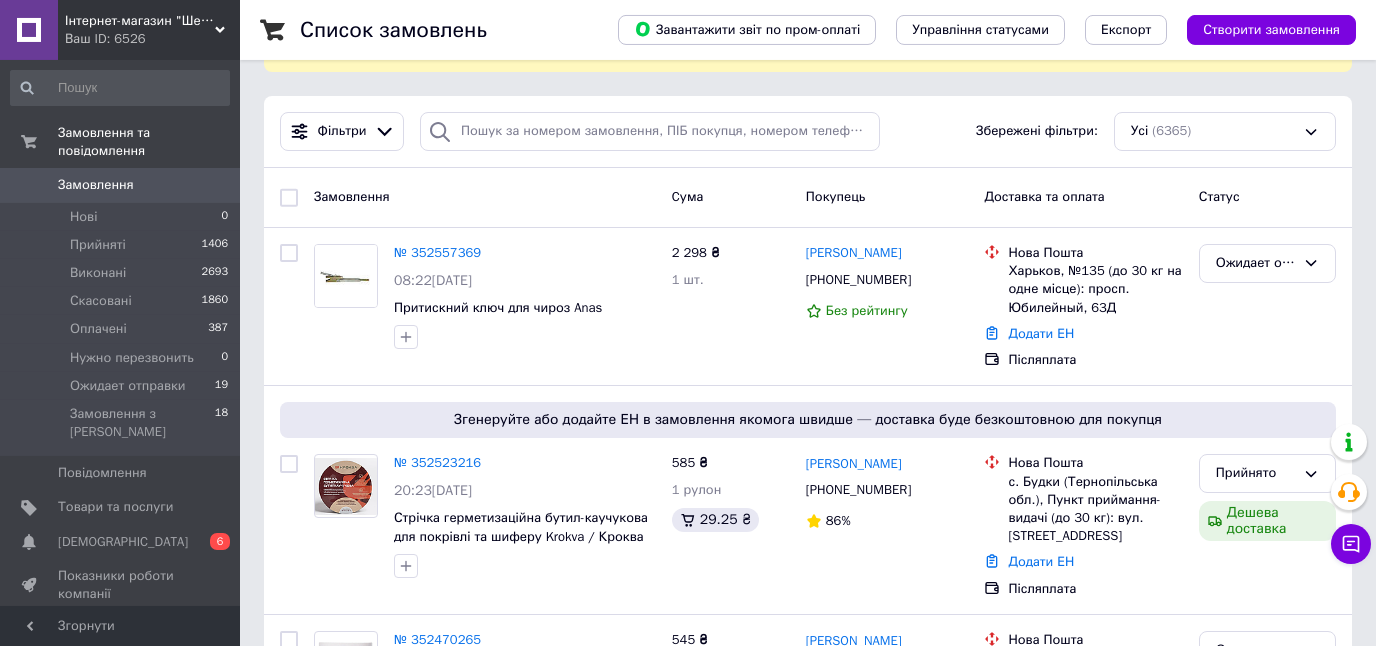scroll, scrollTop: 286, scrollLeft: 0, axis: vertical 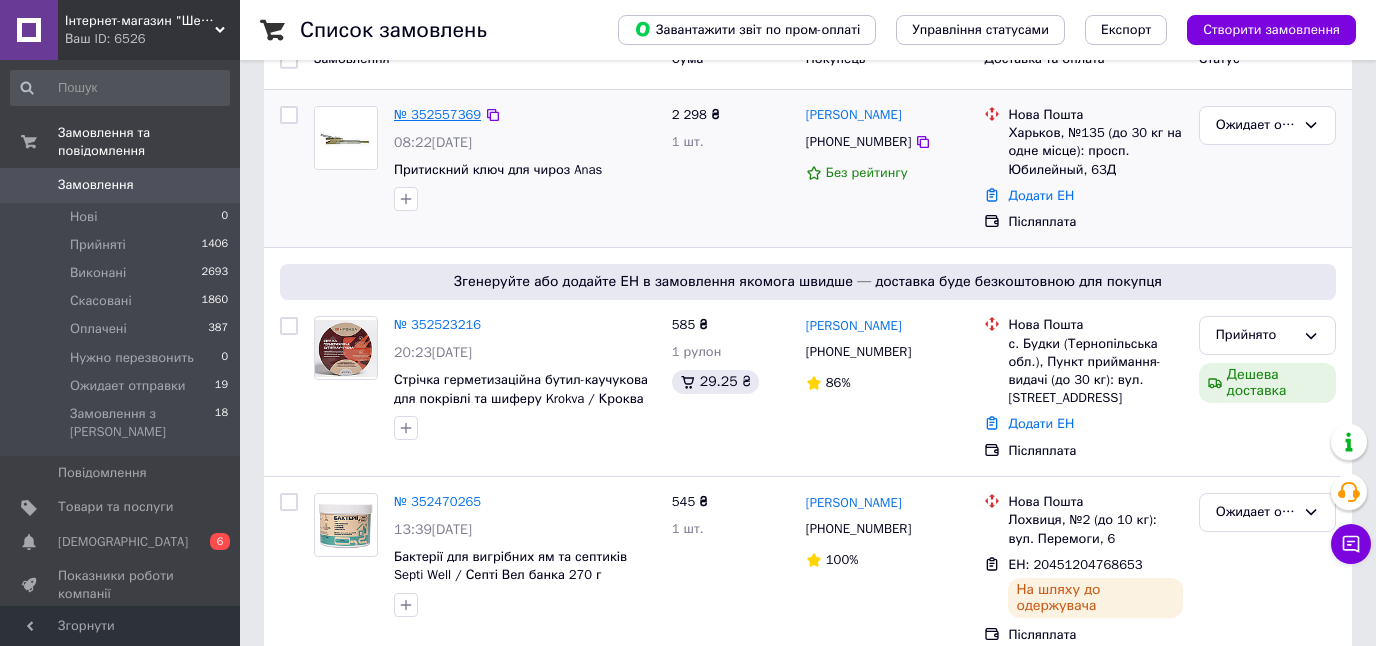 click on "№ 352557369" at bounding box center [437, 114] 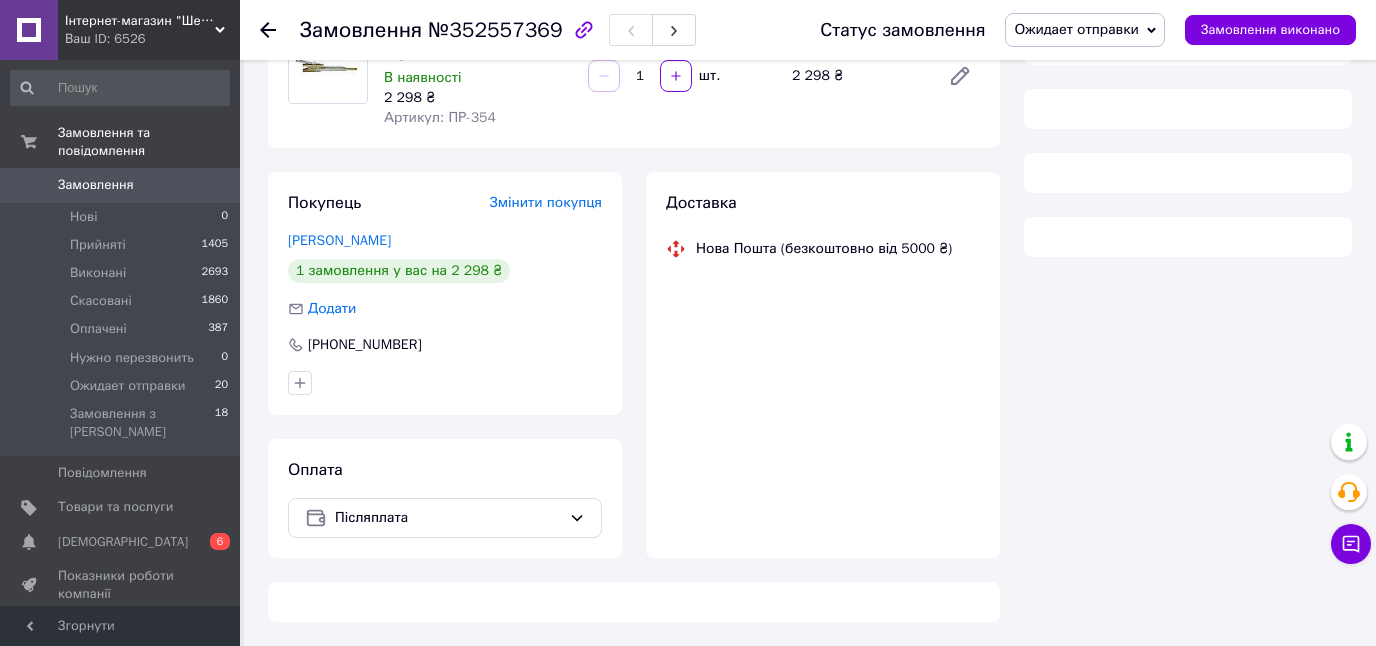 scroll, scrollTop: 206, scrollLeft: 0, axis: vertical 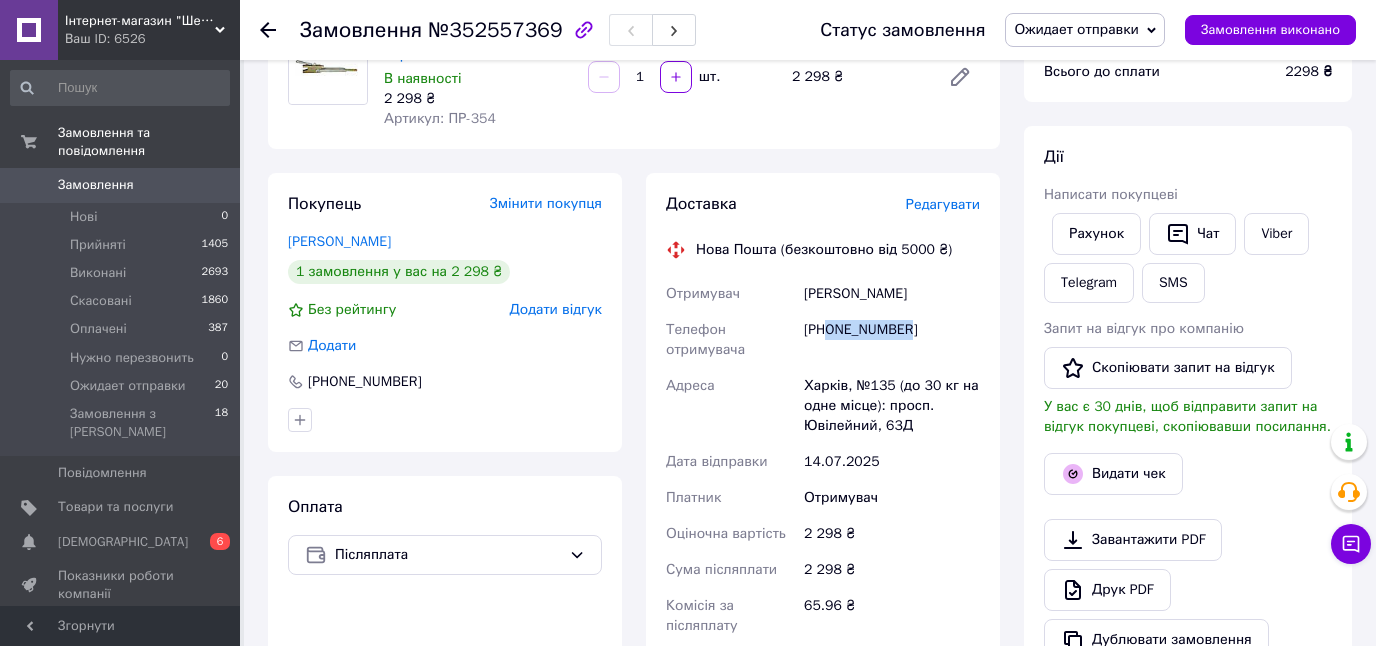 drag, startPoint x: 826, startPoint y: 330, endPoint x: 923, endPoint y: 327, distance: 97.04638 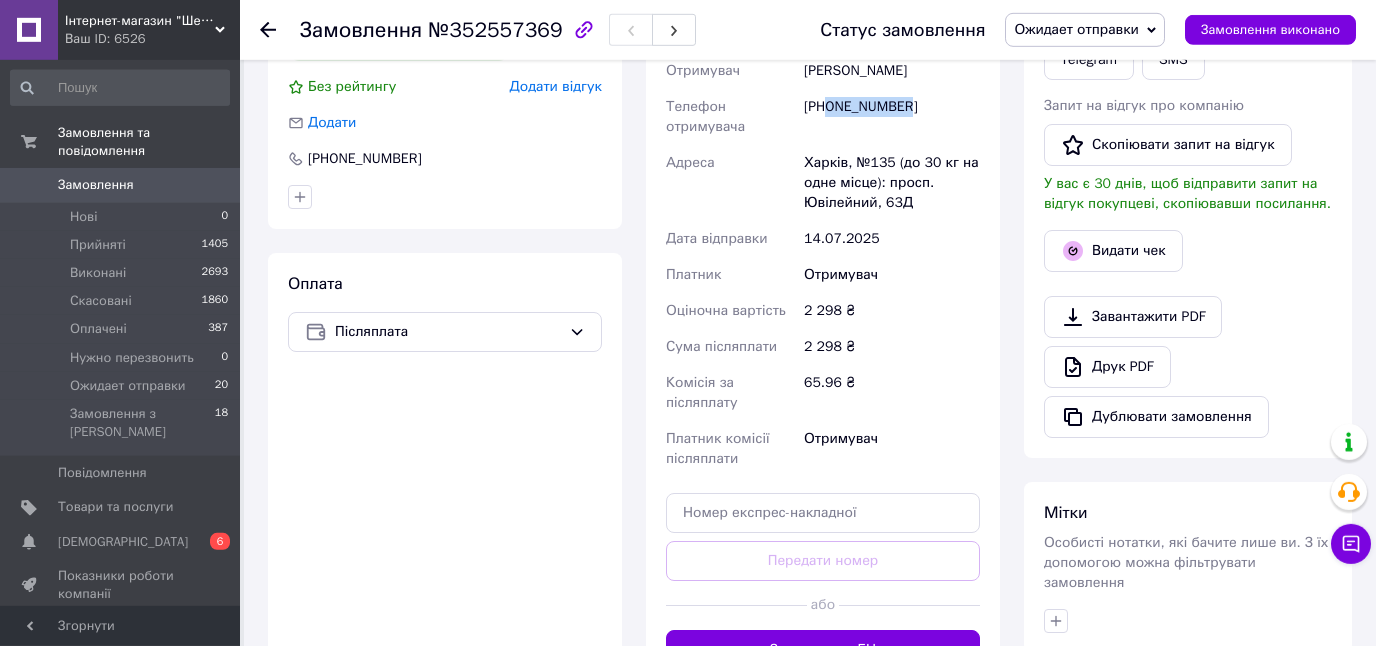 scroll, scrollTop: 564, scrollLeft: 0, axis: vertical 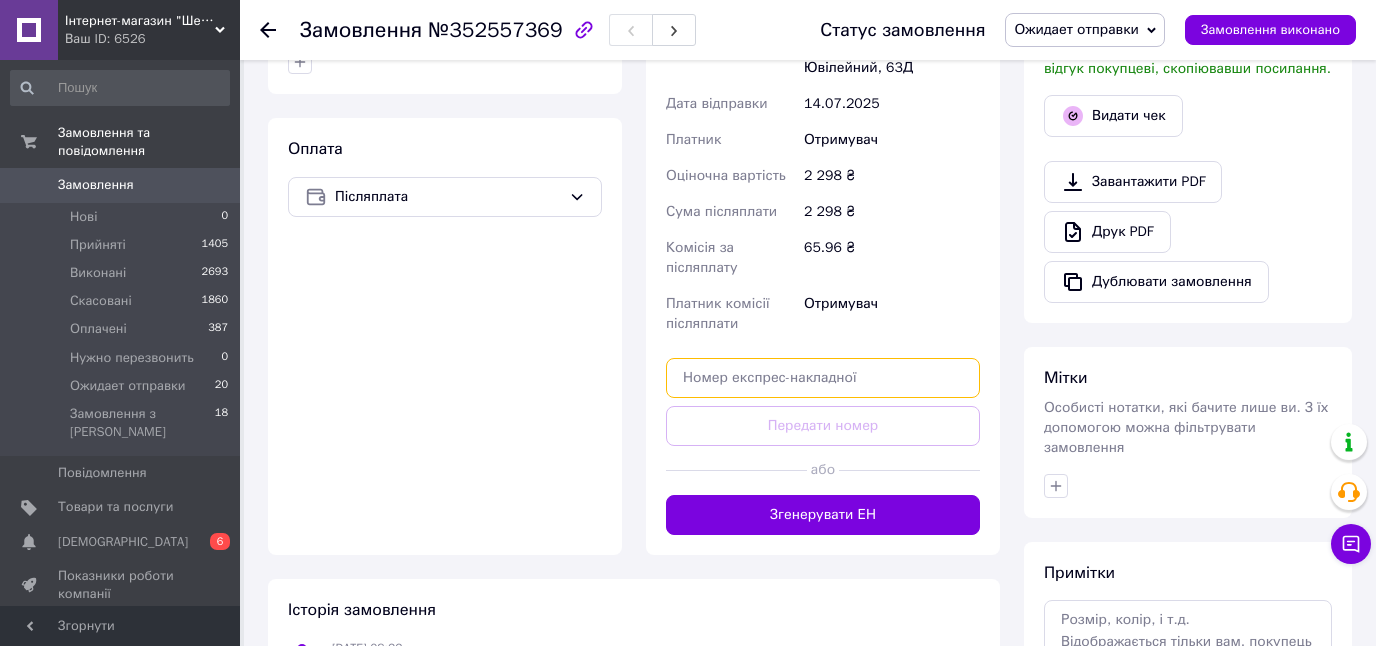 click at bounding box center [823, 378] 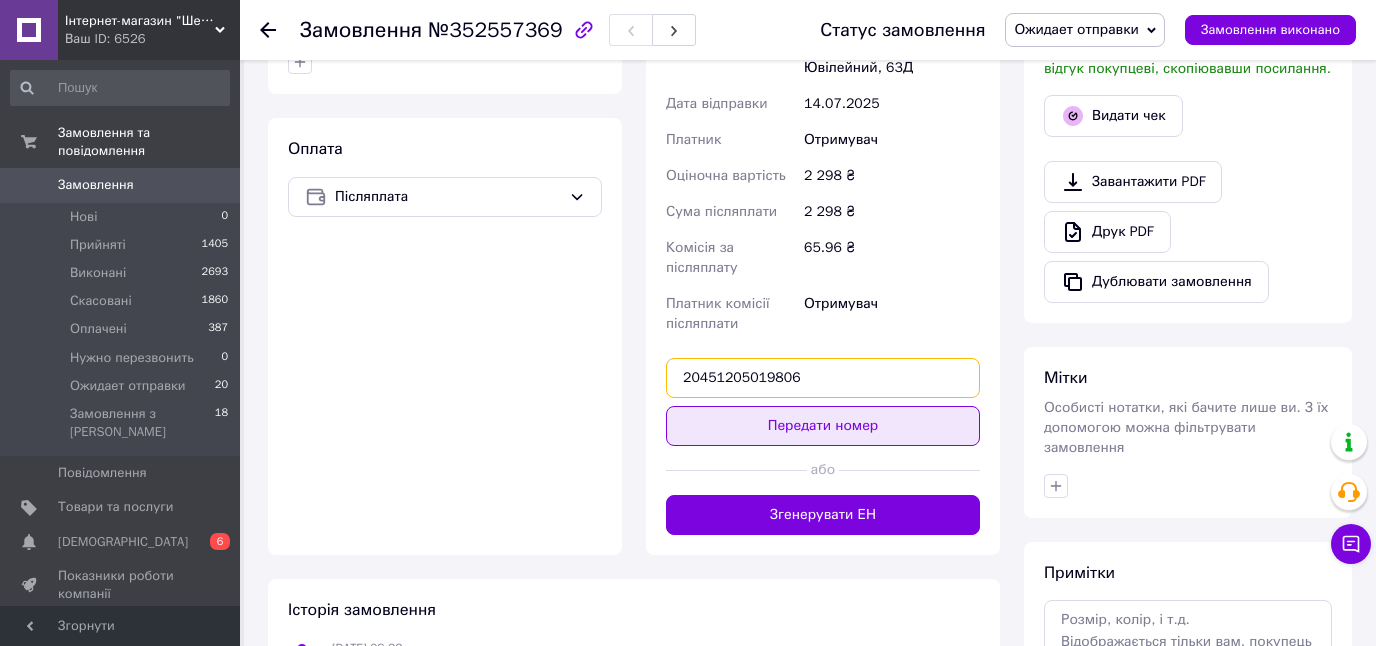 type on "20451205019806" 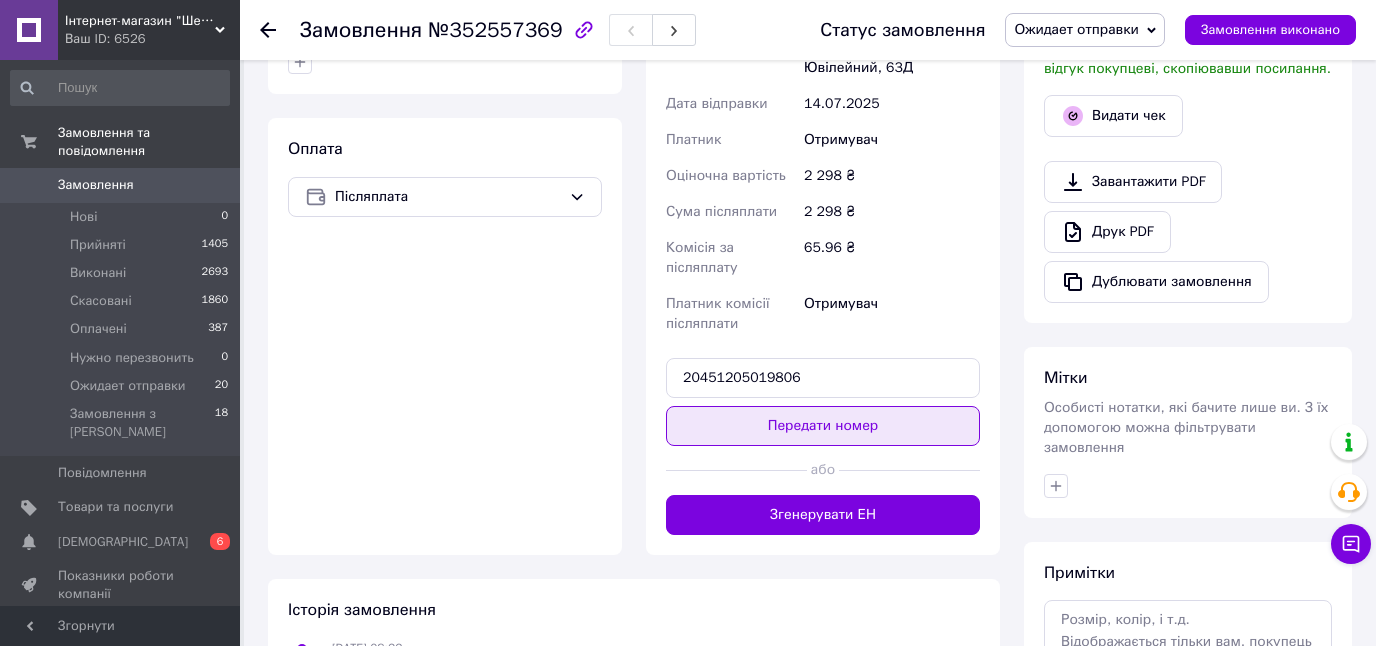 click on "Передати номер" at bounding box center [823, 426] 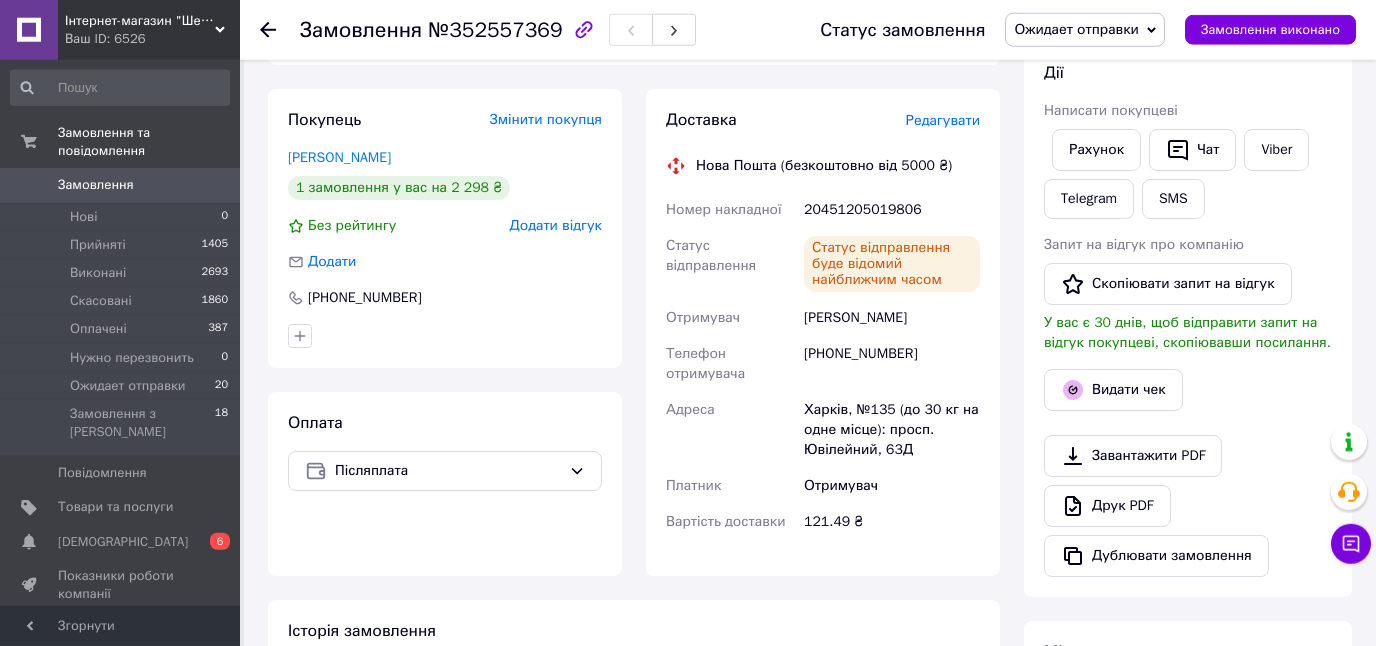 scroll, scrollTop: 278, scrollLeft: 0, axis: vertical 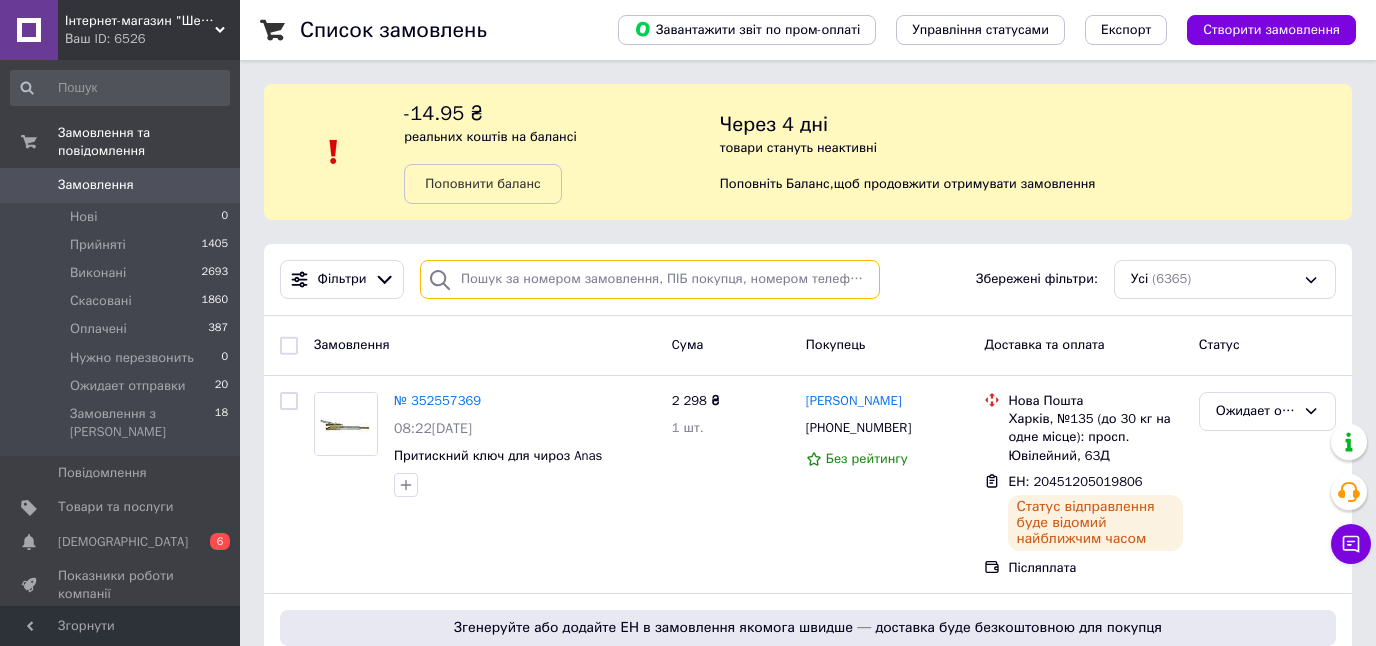click at bounding box center [650, 279] 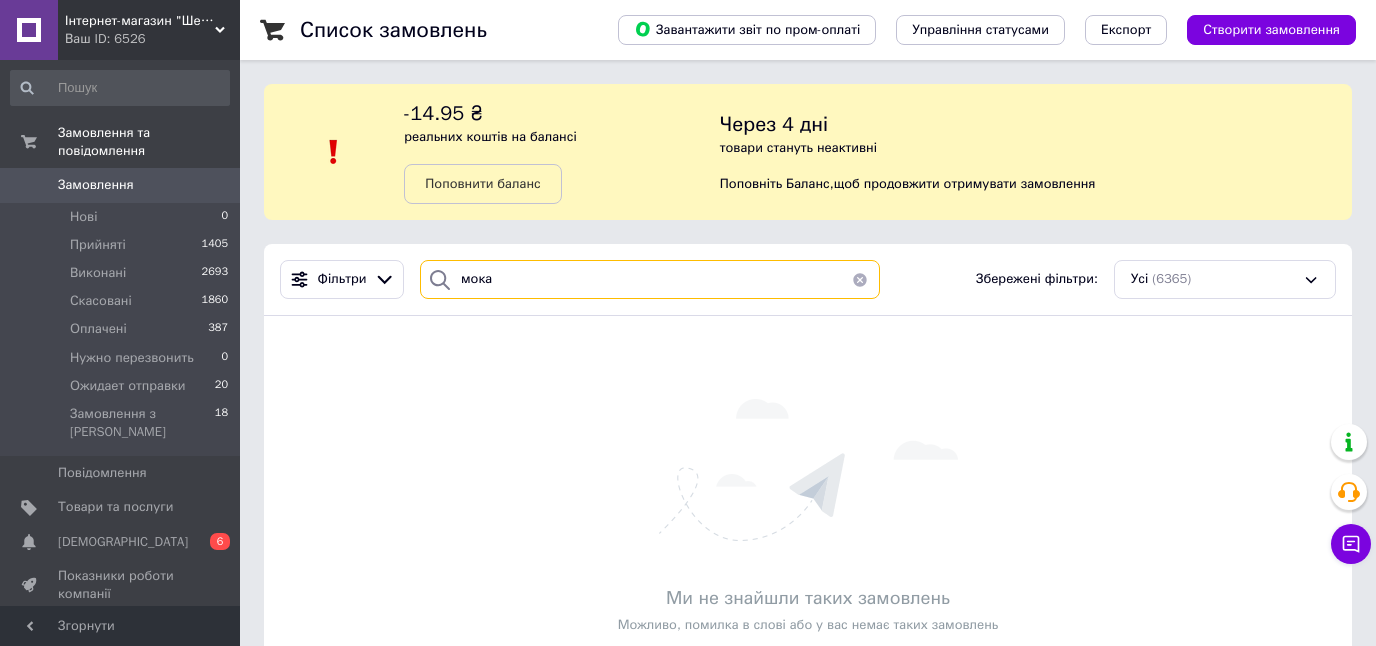 type on "мока" 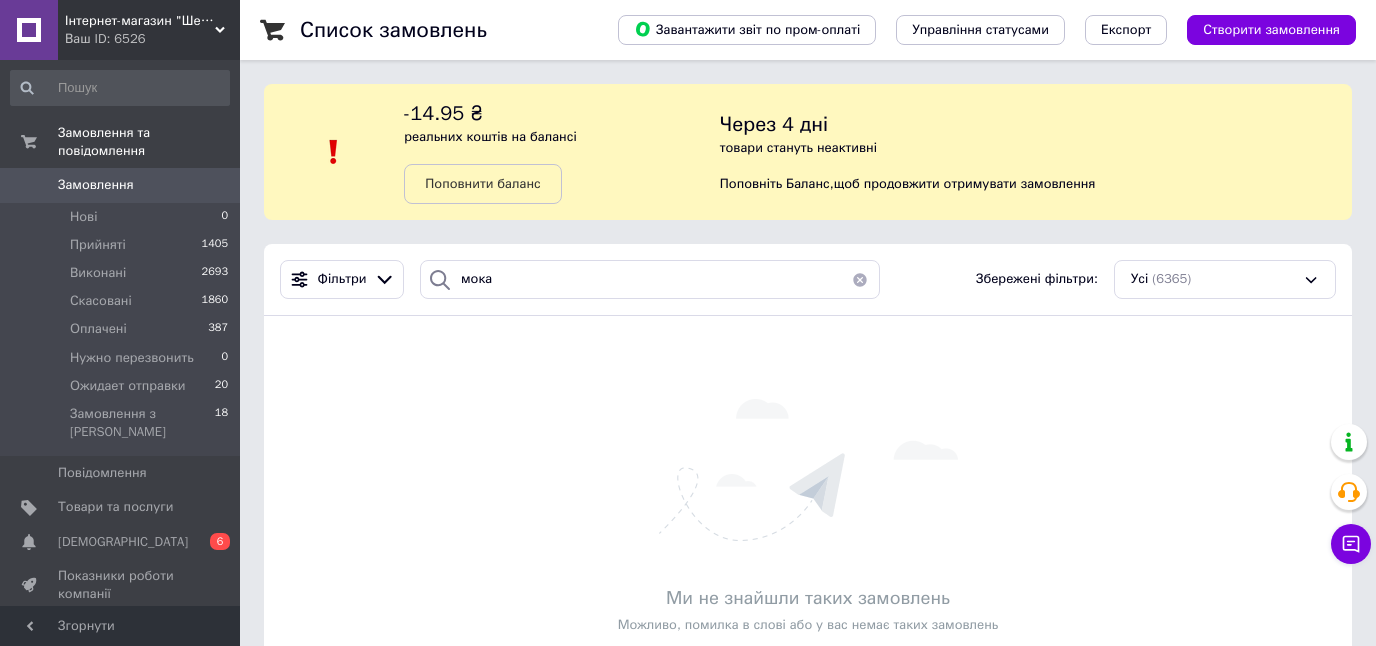 click at bounding box center (860, 279) 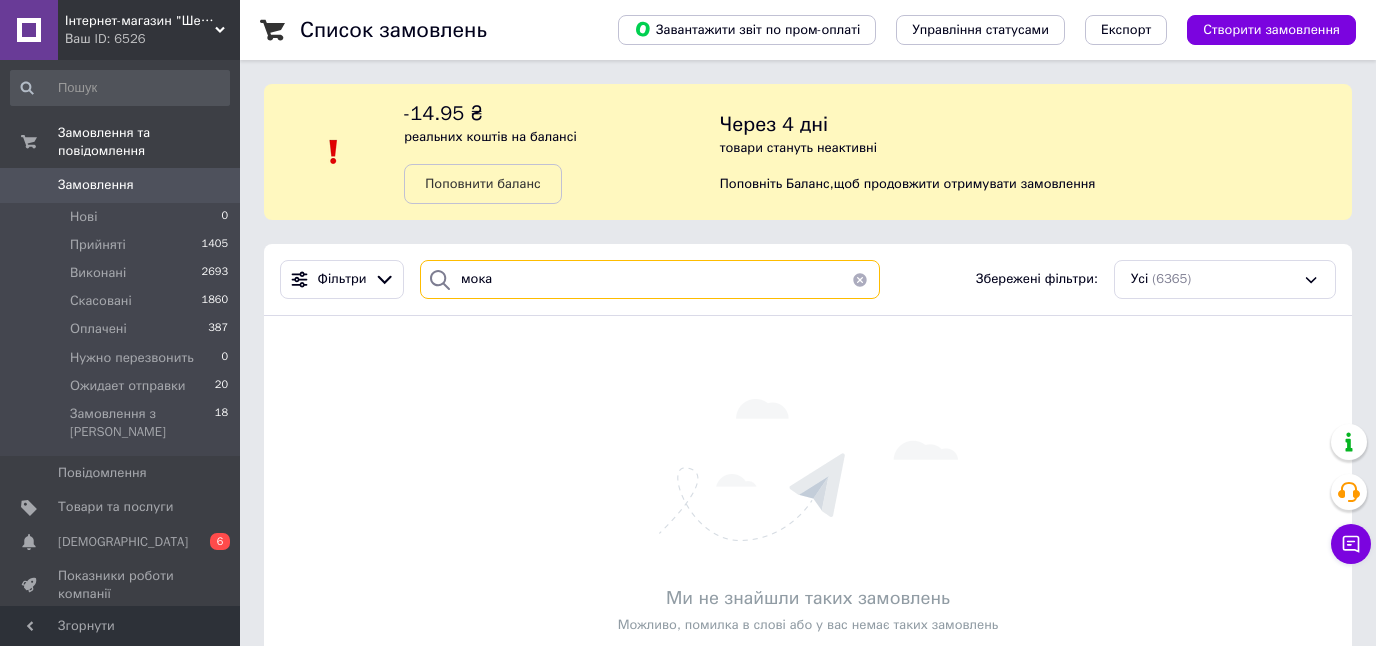 type 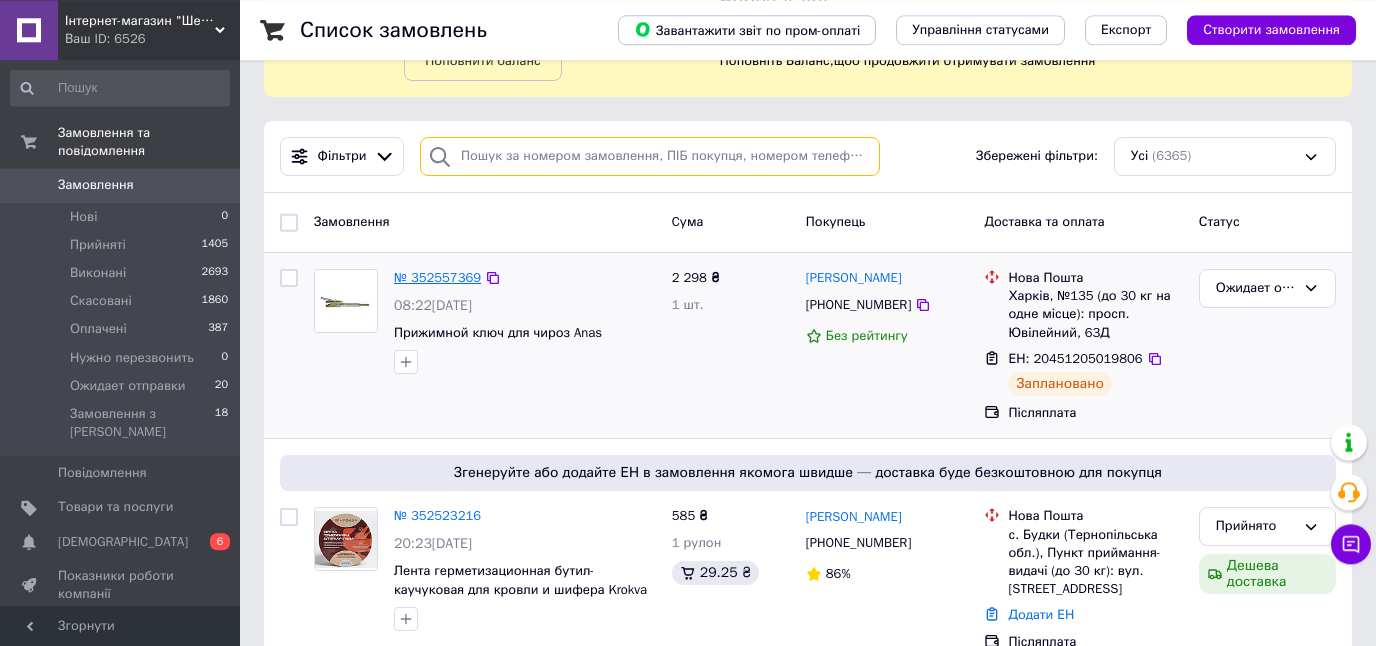 scroll, scrollTop: 71, scrollLeft: 0, axis: vertical 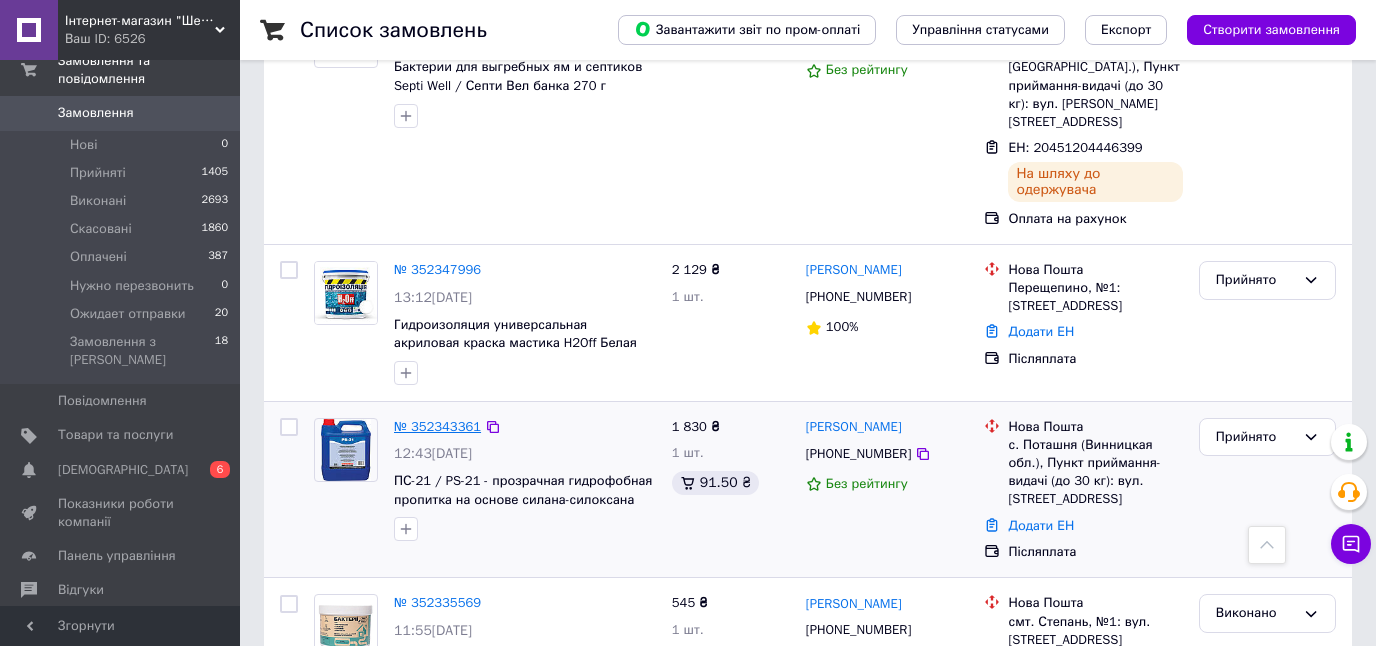 click on "№ 352343361" at bounding box center (437, 426) 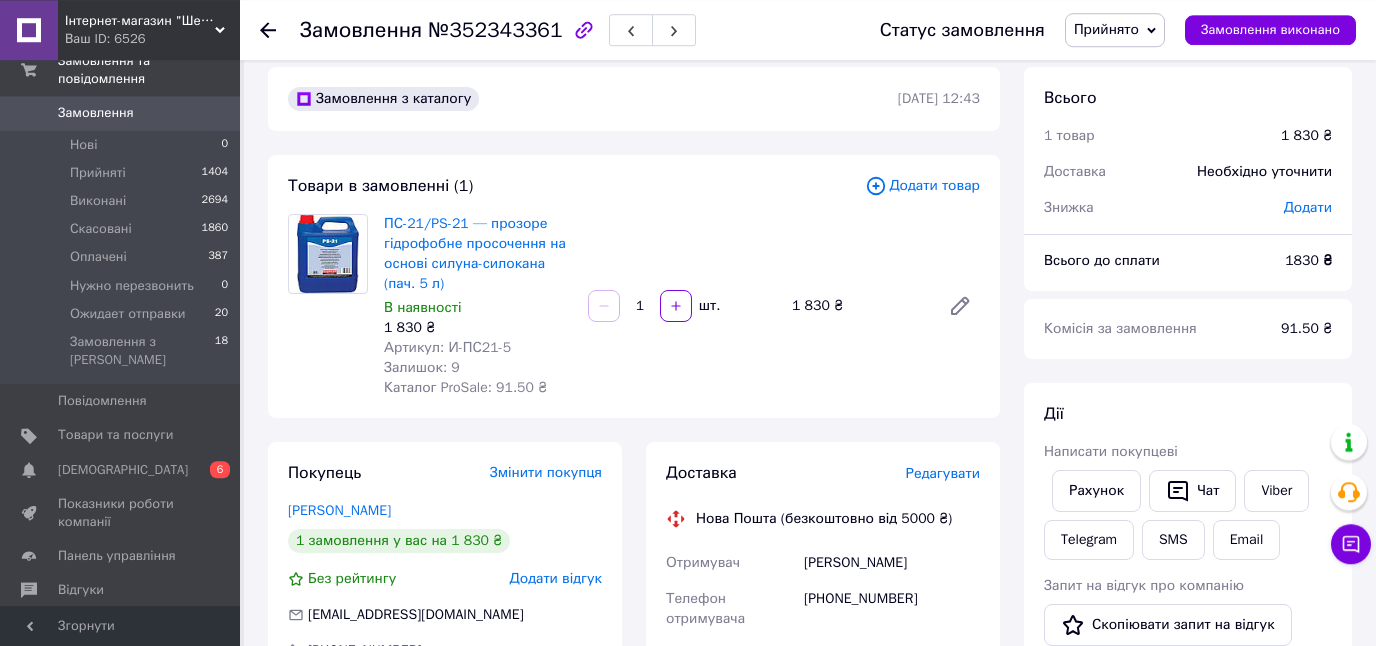 scroll, scrollTop: 0, scrollLeft: 0, axis: both 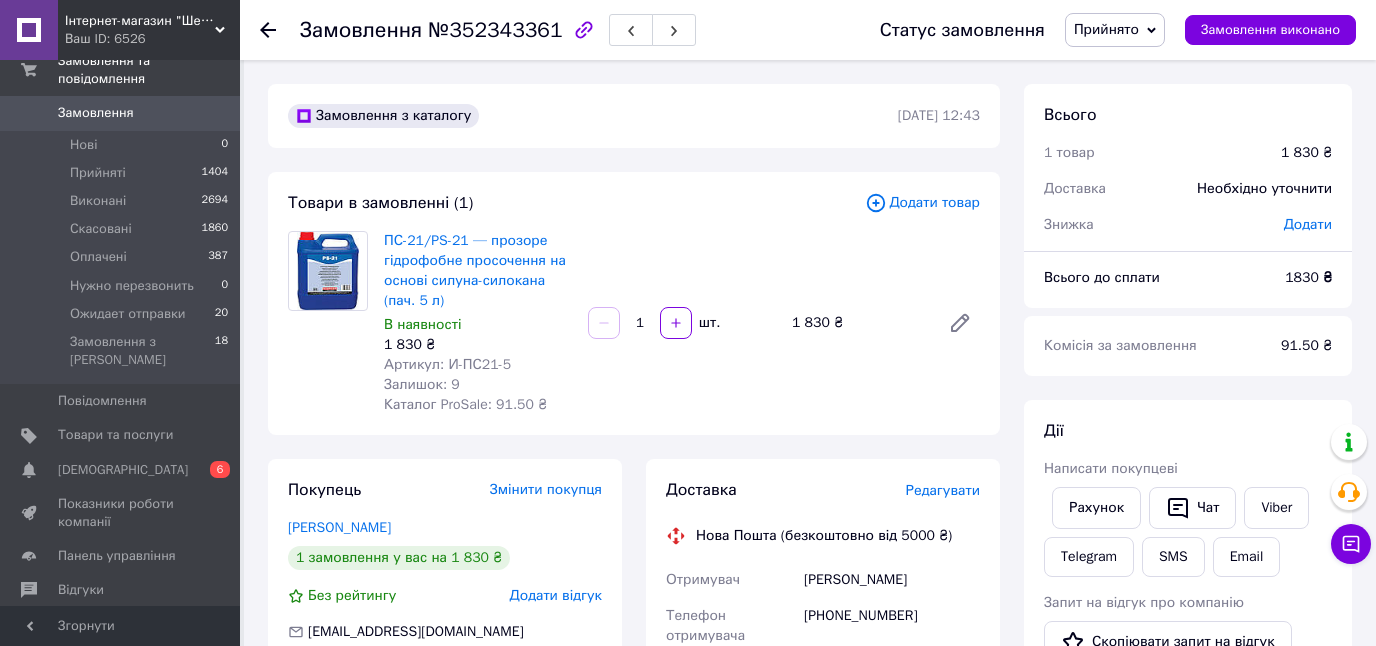 click on "Прийнято" at bounding box center (1115, 30) 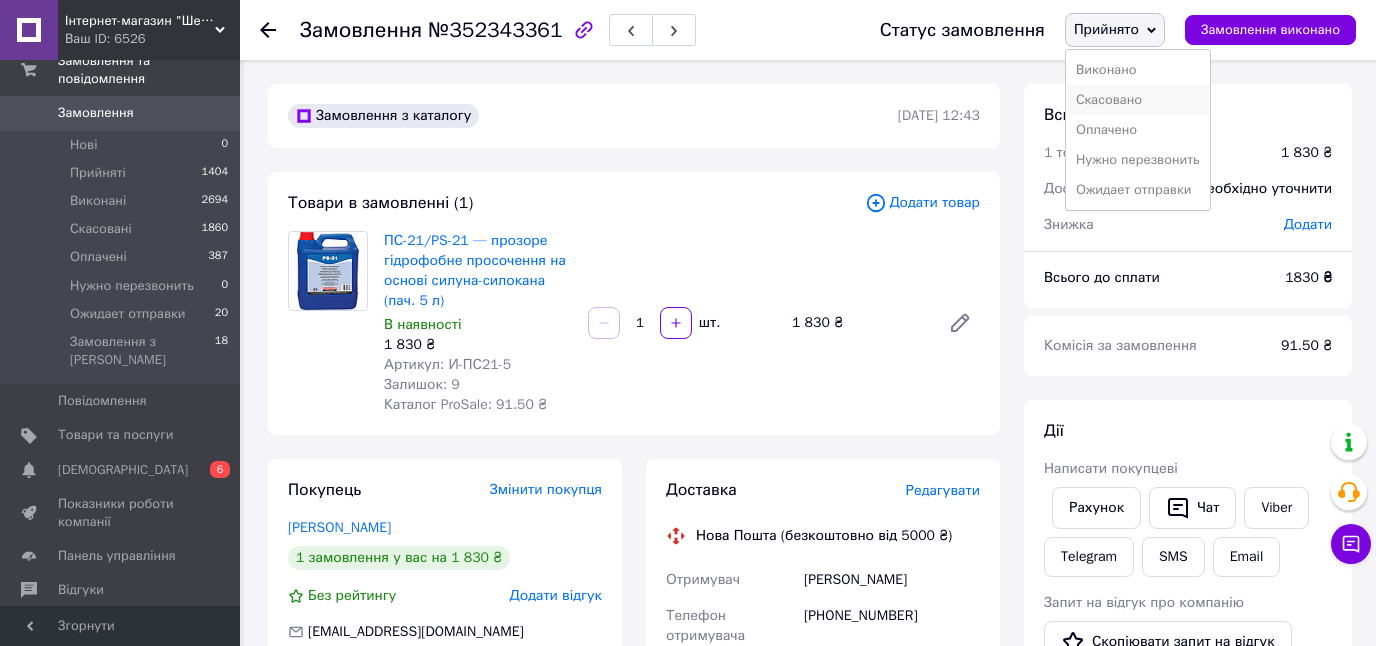 click on "Скасовано" at bounding box center (1138, 100) 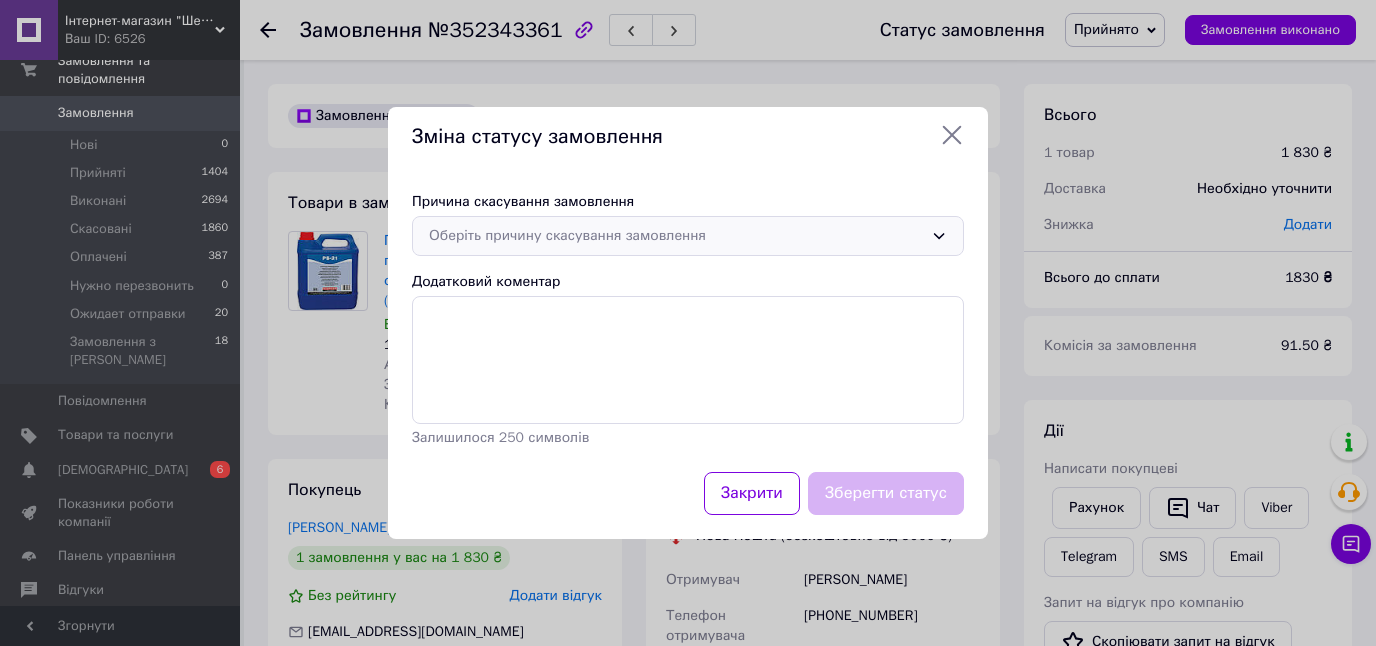 click on "Оберіть причину скасування замовлення" at bounding box center [676, 236] 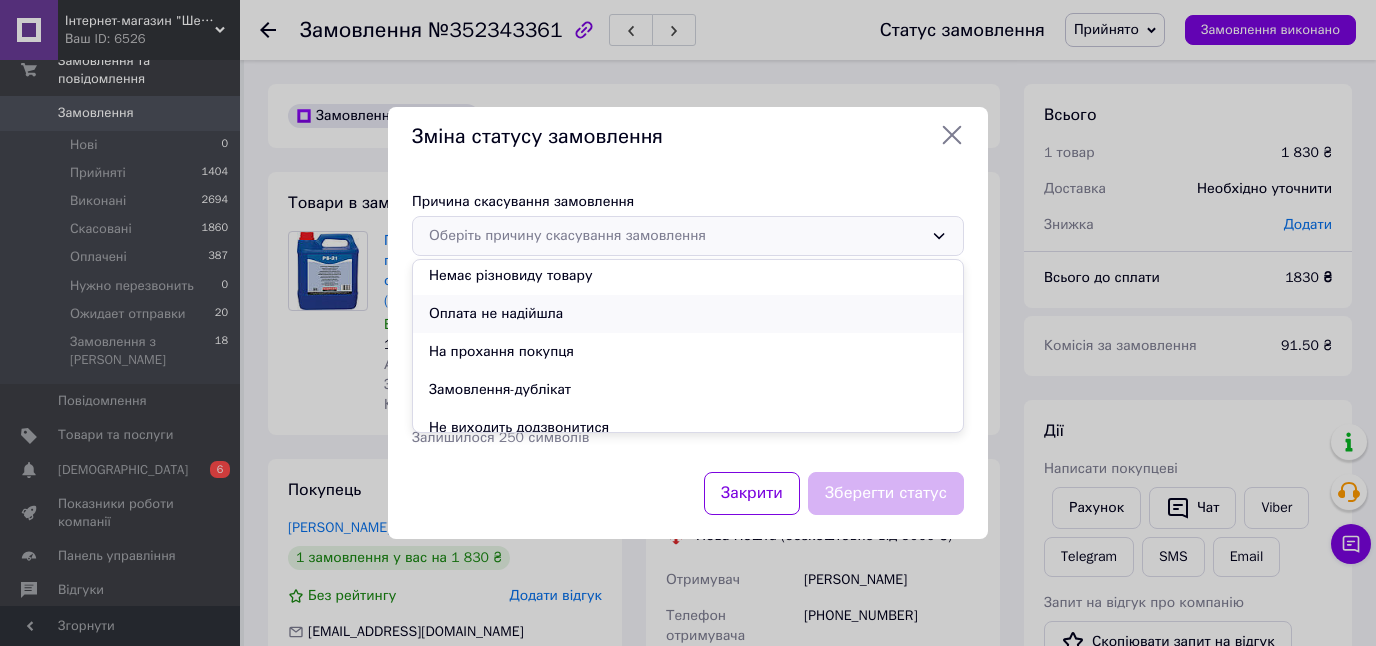 scroll, scrollTop: 75, scrollLeft: 0, axis: vertical 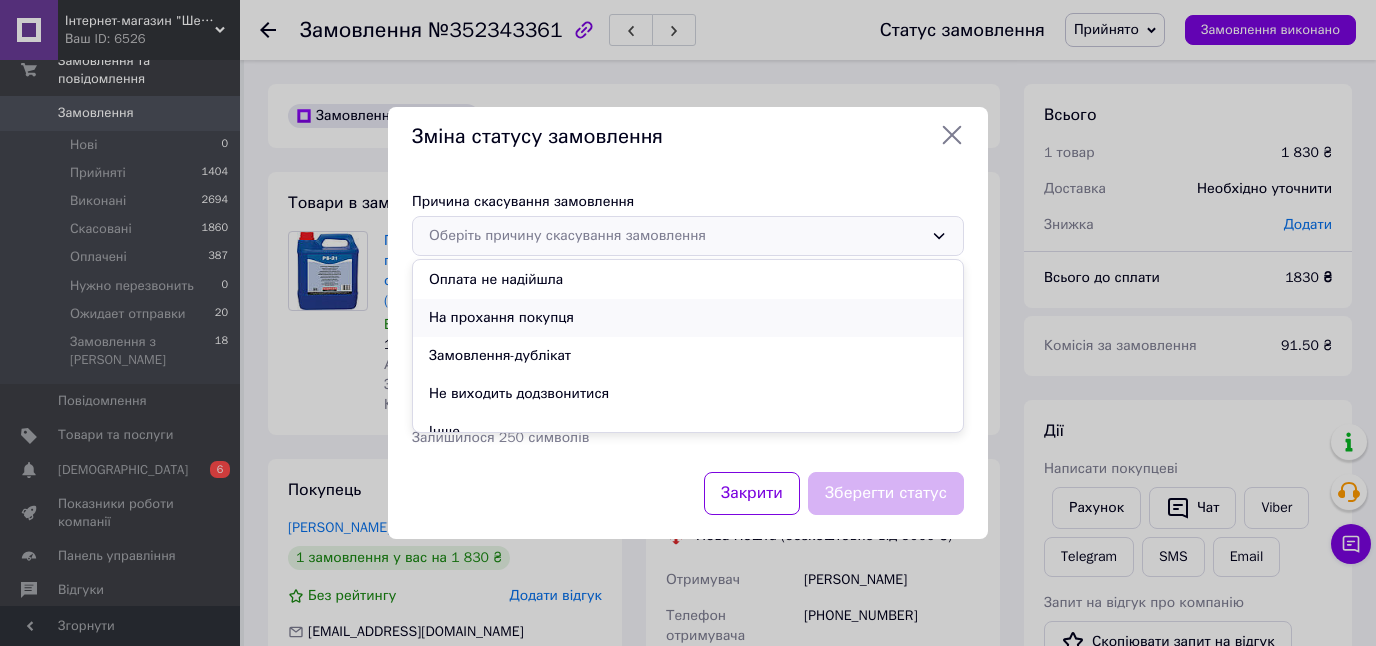 click on "На прохання покупця" at bounding box center [688, 318] 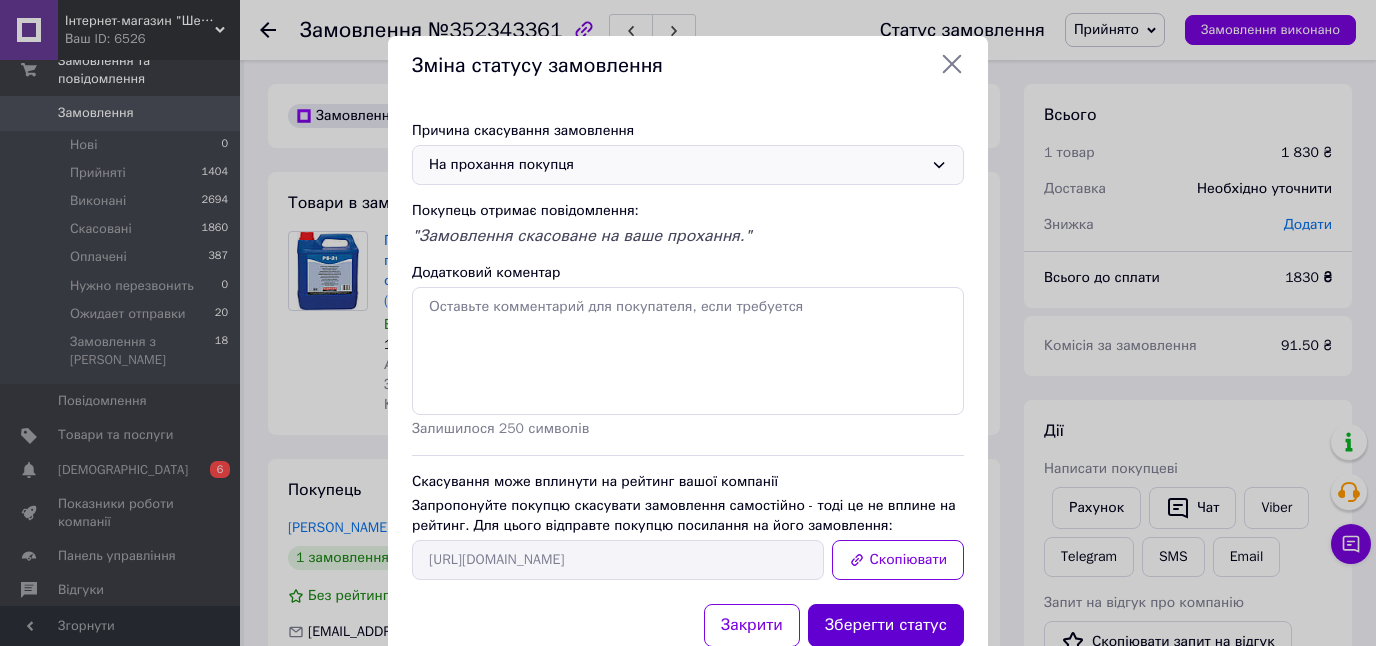 click on "Зберегти статус" at bounding box center [886, 625] 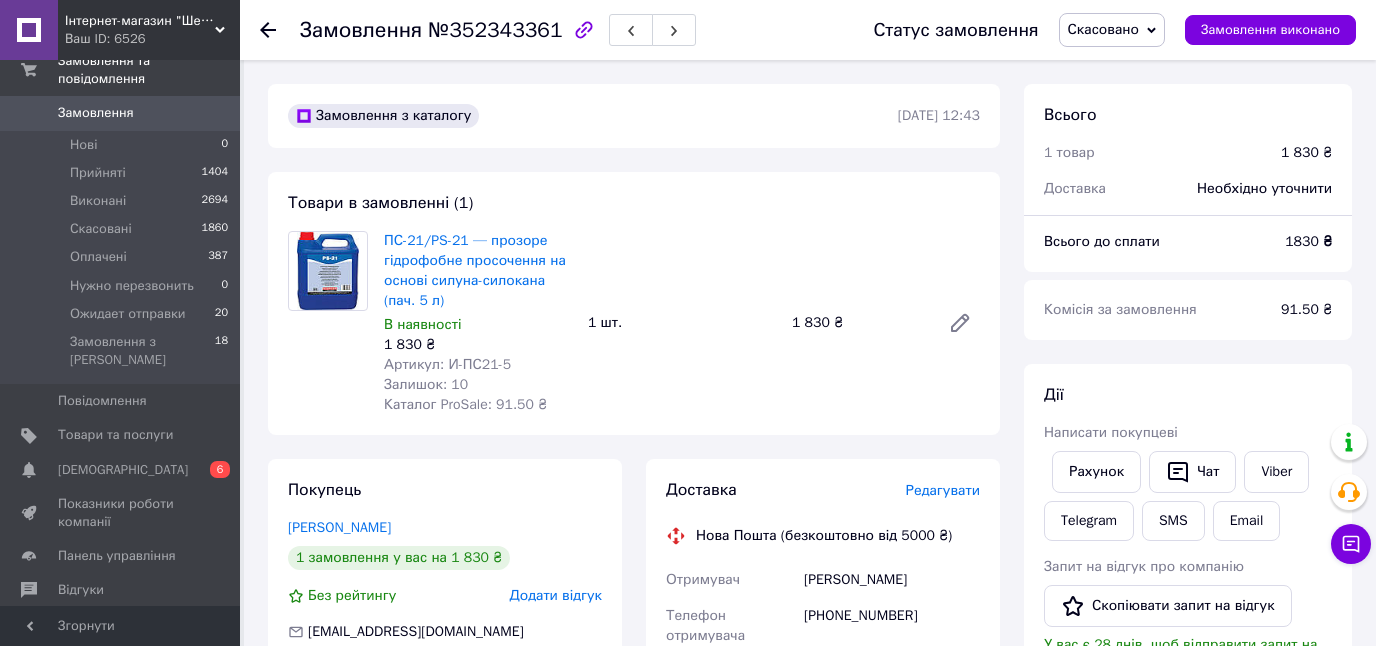 scroll, scrollTop: 71, scrollLeft: 0, axis: vertical 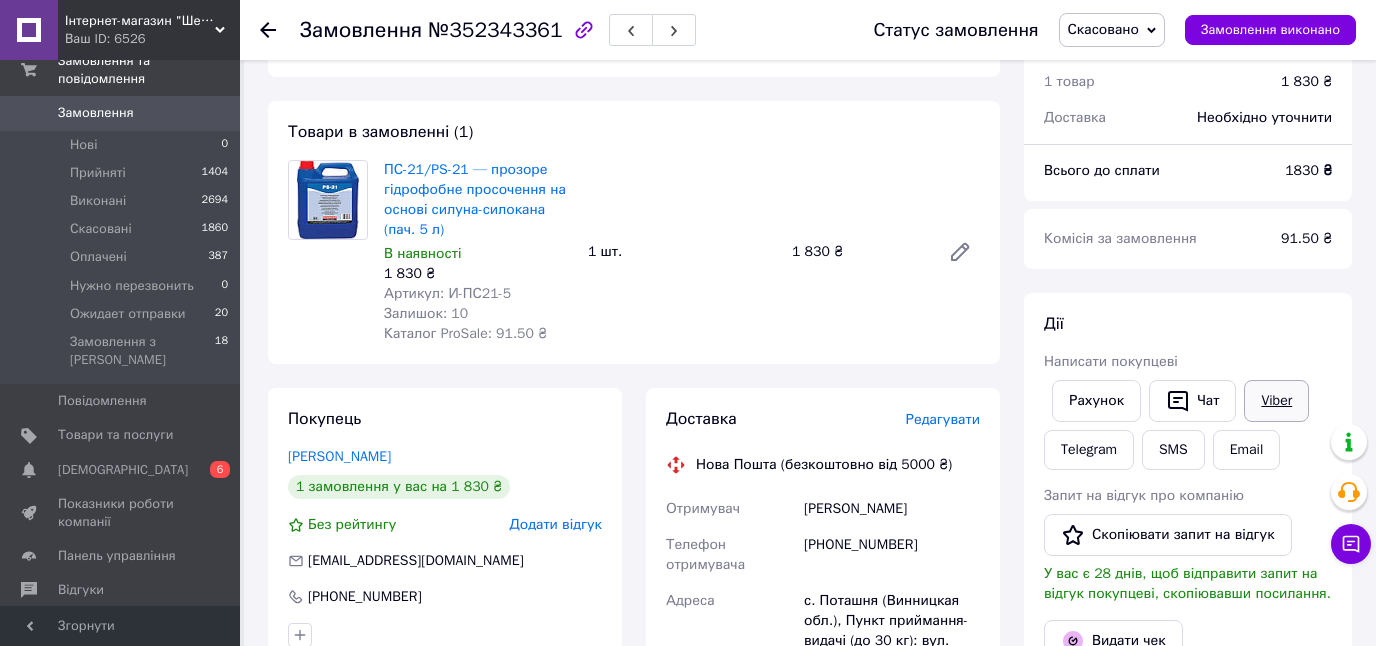 click on "Viber" at bounding box center [1276, 401] 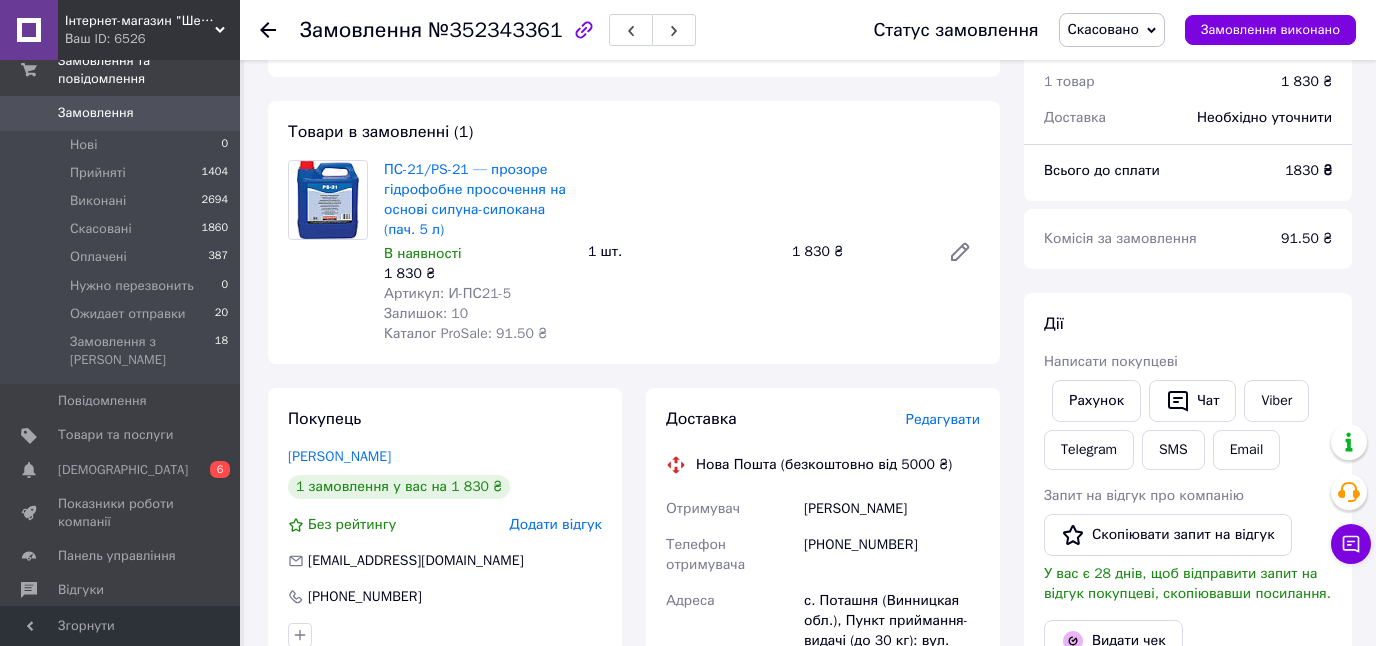 scroll, scrollTop: 0, scrollLeft: 0, axis: both 